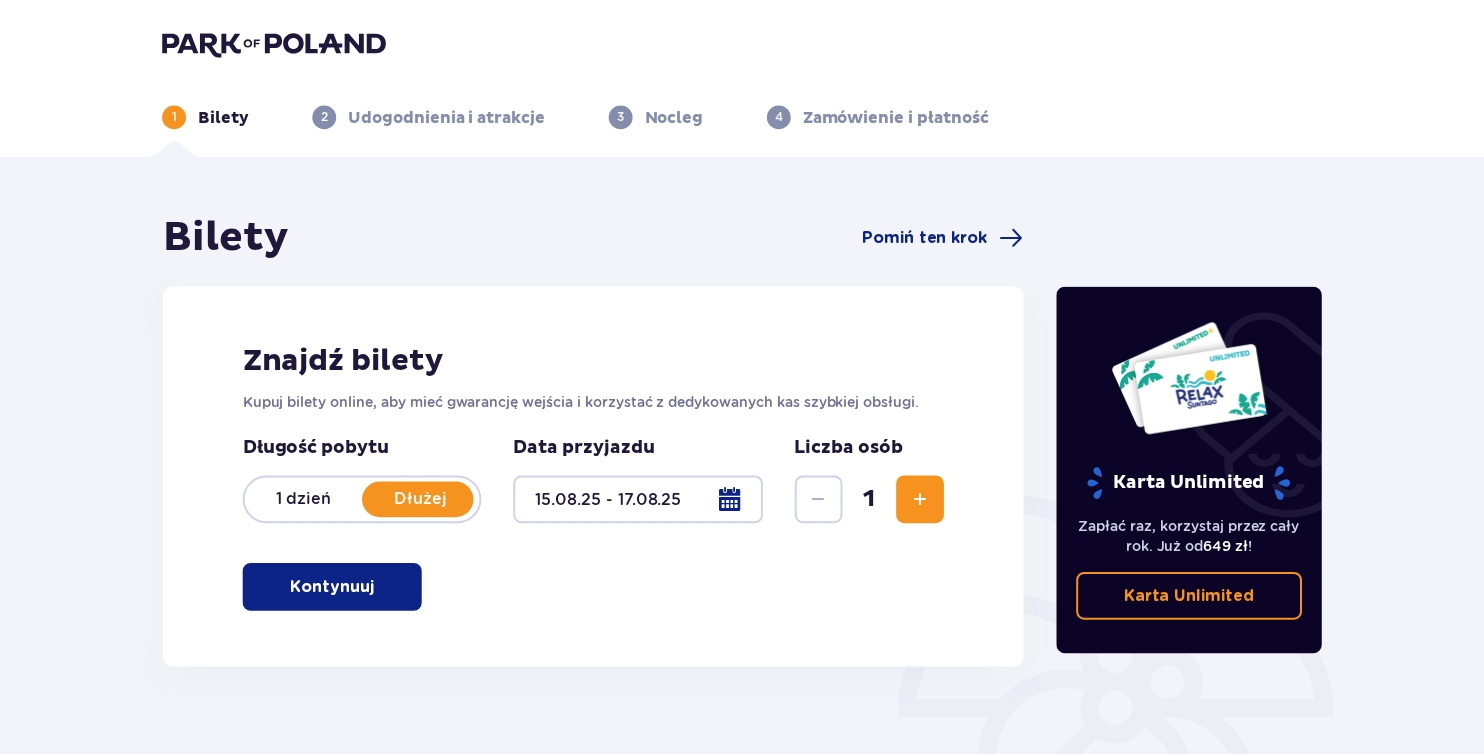 scroll, scrollTop: 0, scrollLeft: 0, axis: both 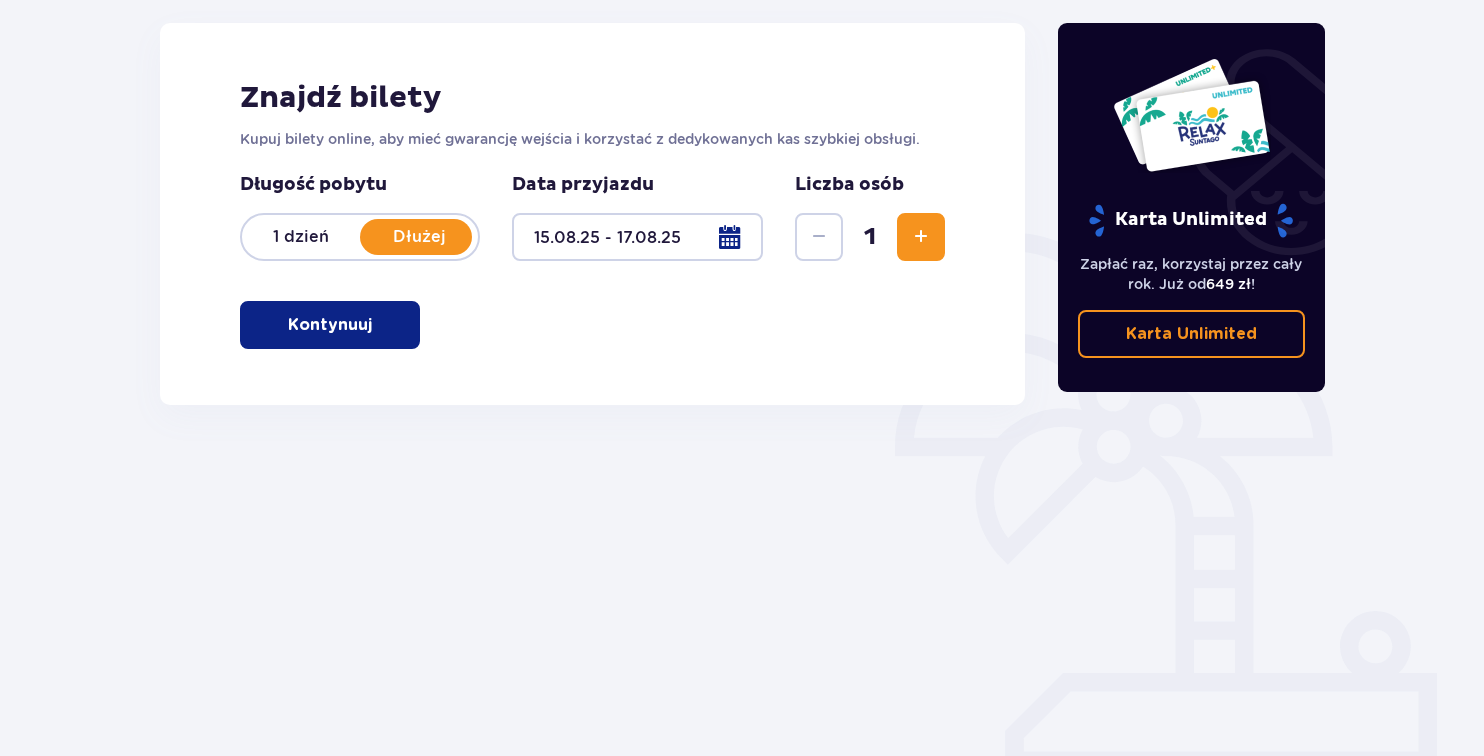 click on "Kontynuuj" at bounding box center (330, 325) 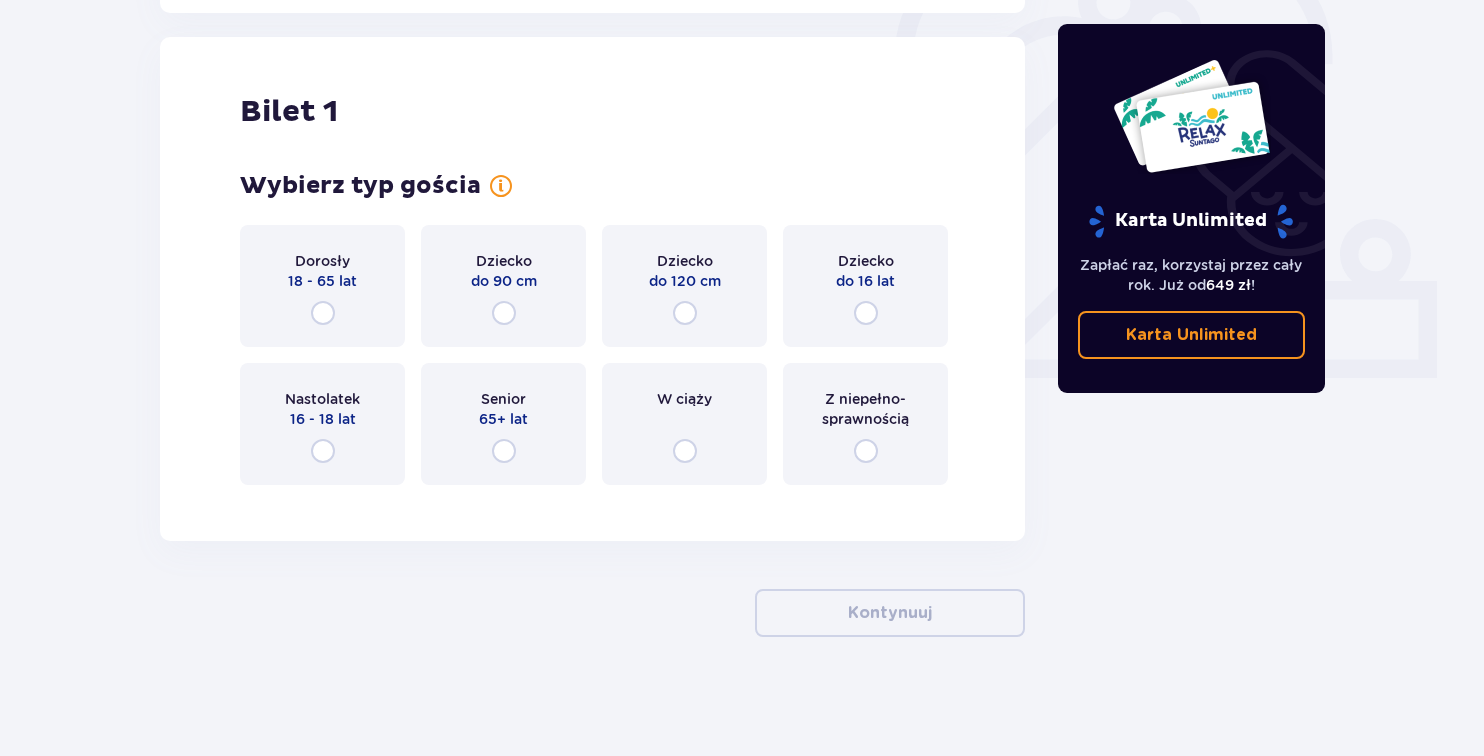 scroll, scrollTop: 656, scrollLeft: 0, axis: vertical 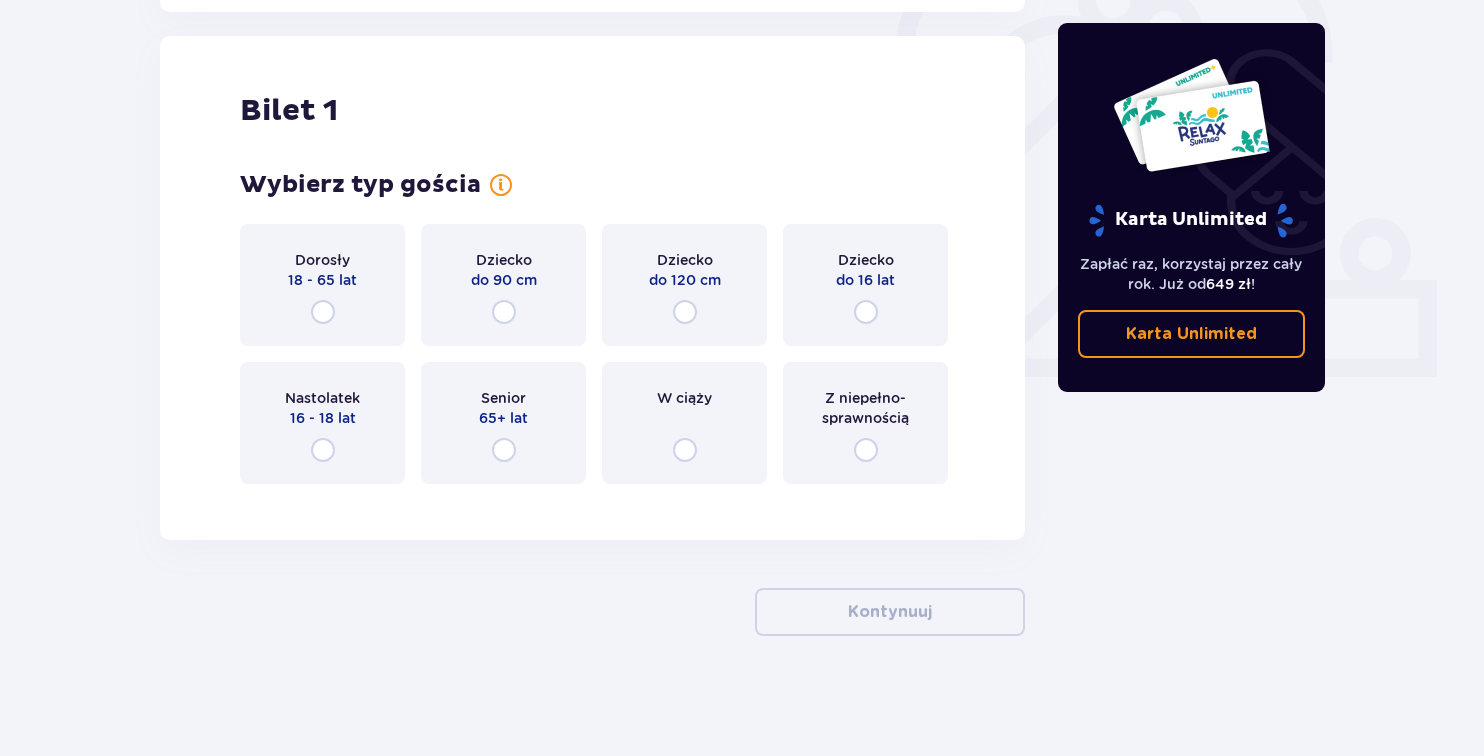 click on "Dorosły 18 - 65 lat" at bounding box center (322, 285) 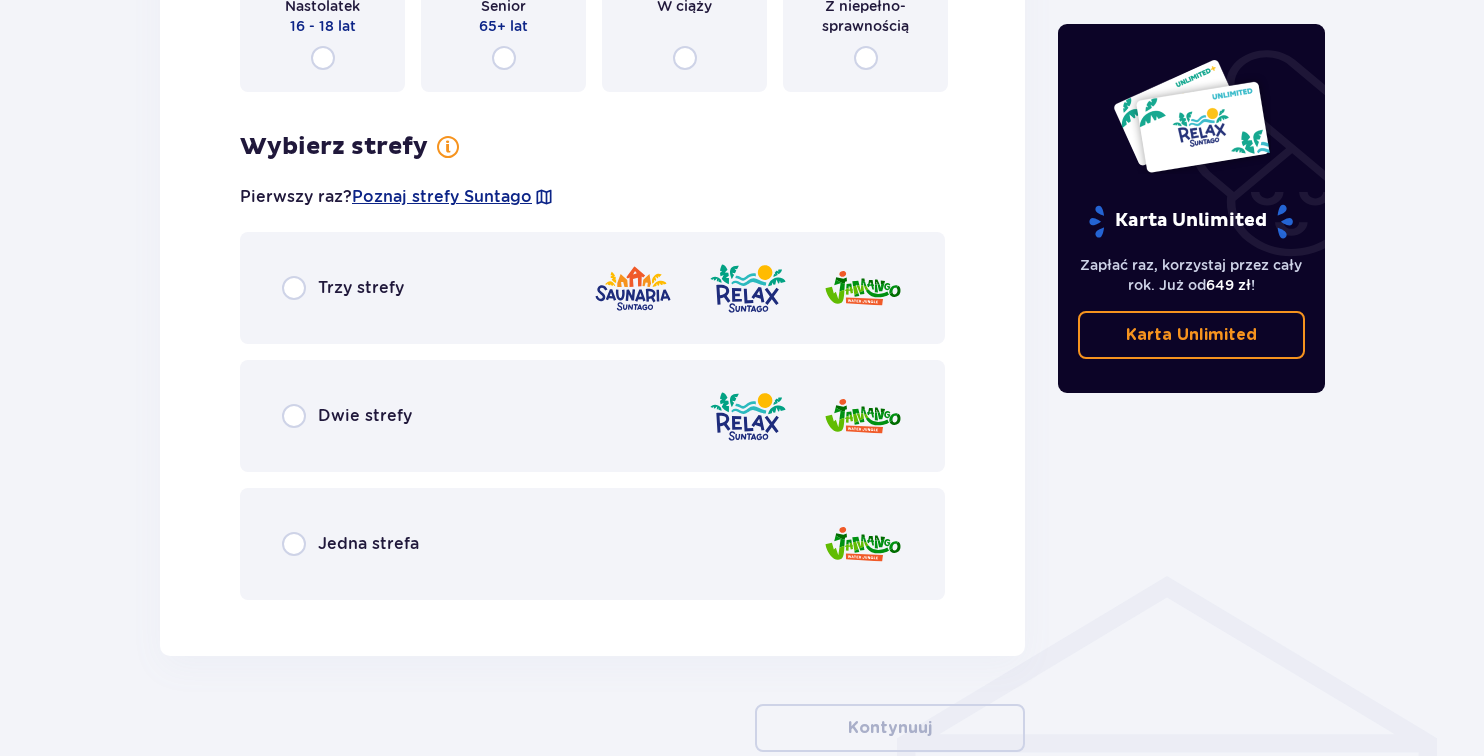 scroll, scrollTop: 1056, scrollLeft: 0, axis: vertical 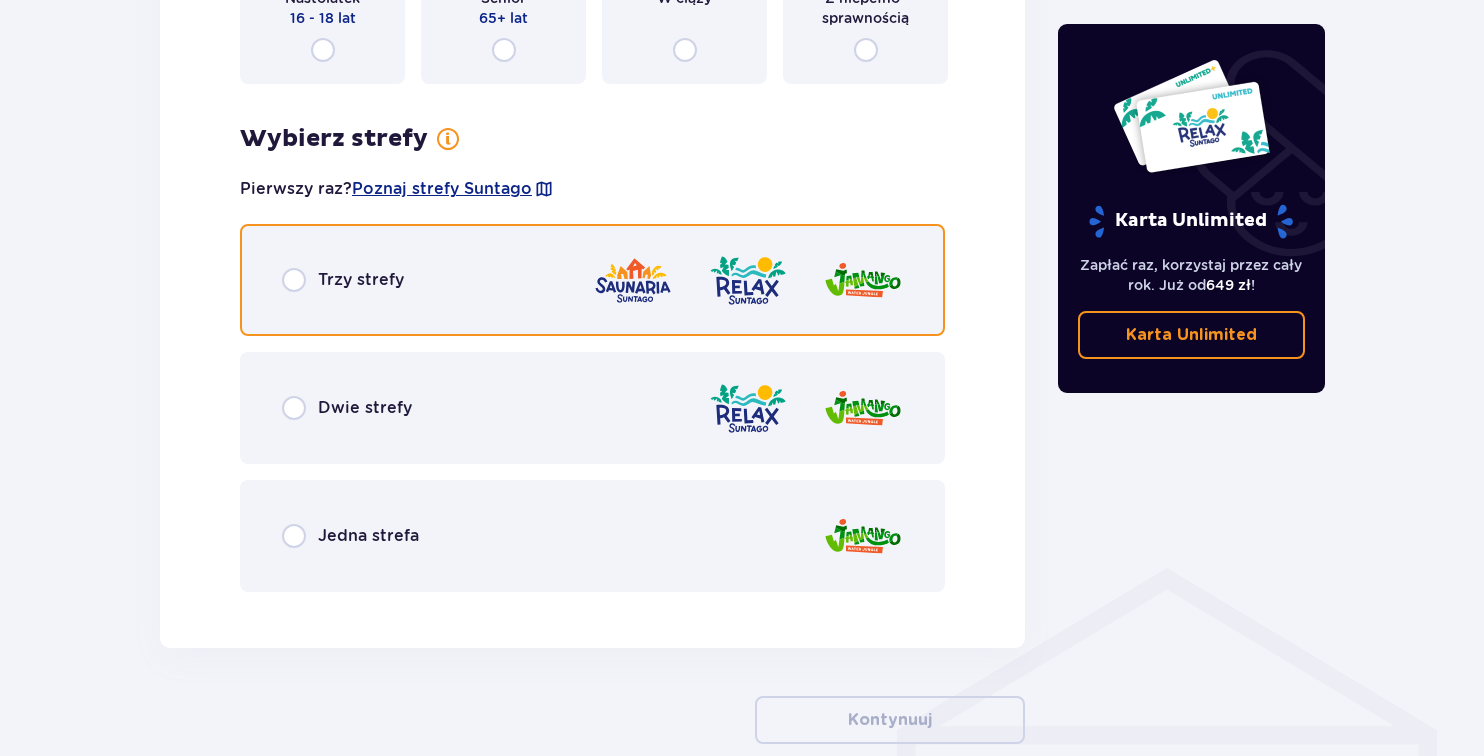 click at bounding box center [294, 280] 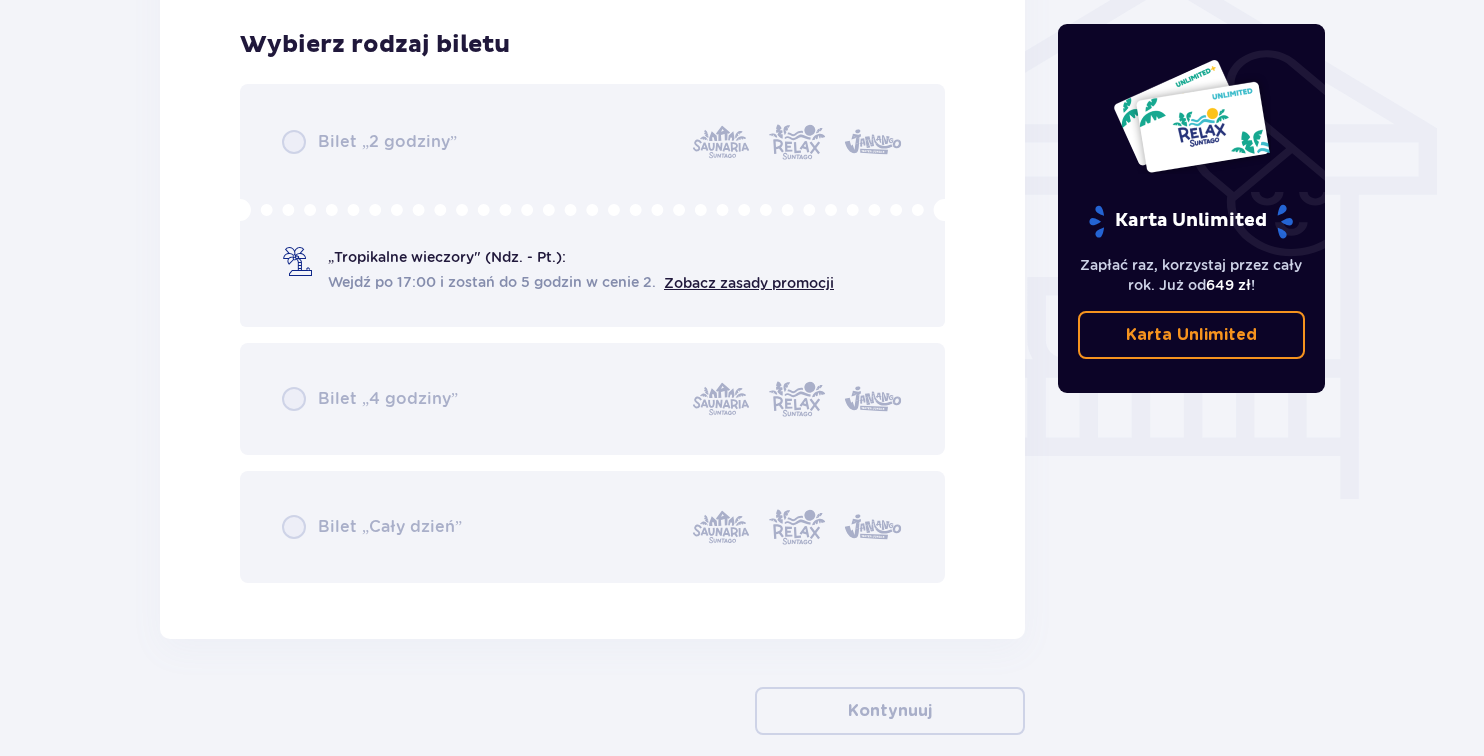 scroll, scrollTop: 1664, scrollLeft: 0, axis: vertical 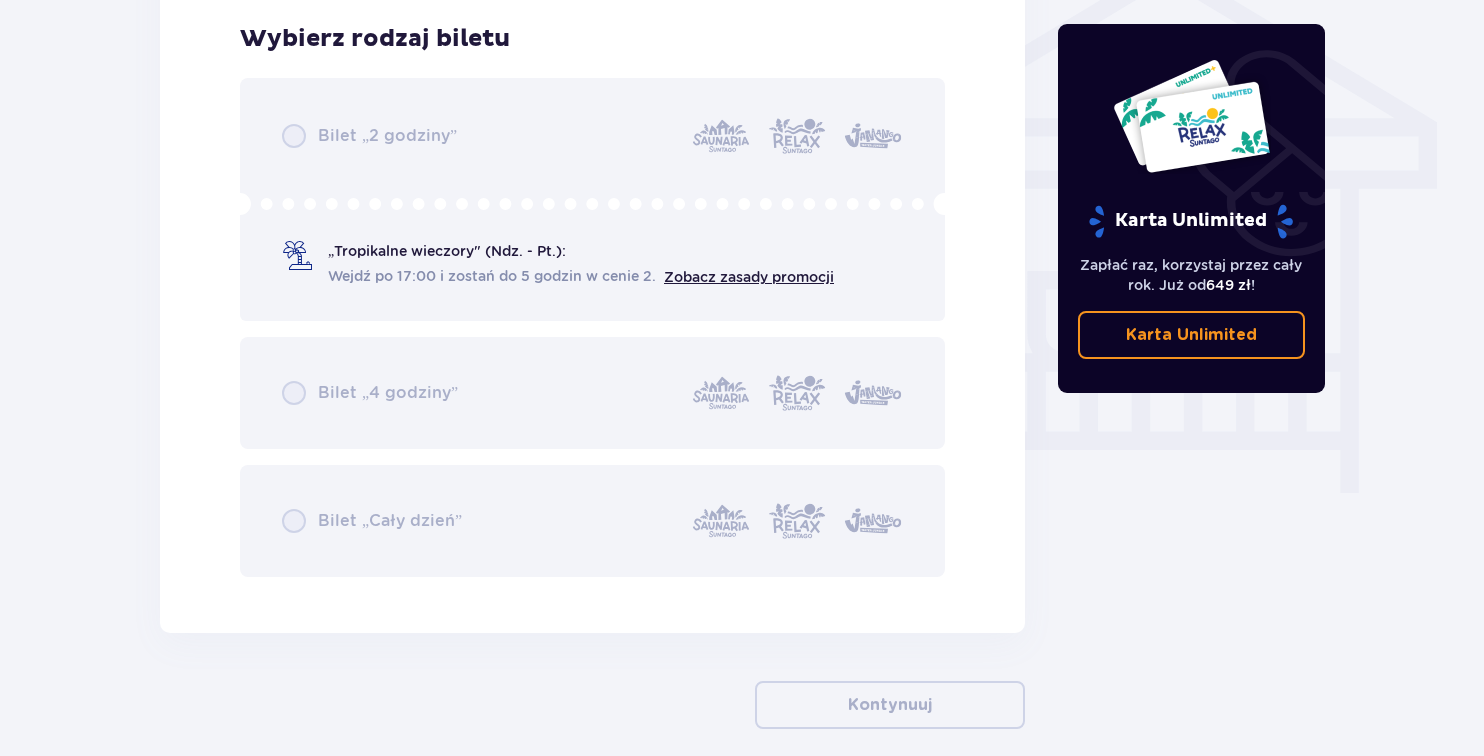 click on "Bilet „2 godziny”   „Tropikalne wieczory" (Ndz. - Pt.): Wejdź po 17:00 i zostań do 5 godzin w cenie 2. Zobacz zasady promocji Bilet „4 godziny”   Bilet „Cały dzień”" at bounding box center [592, 327] 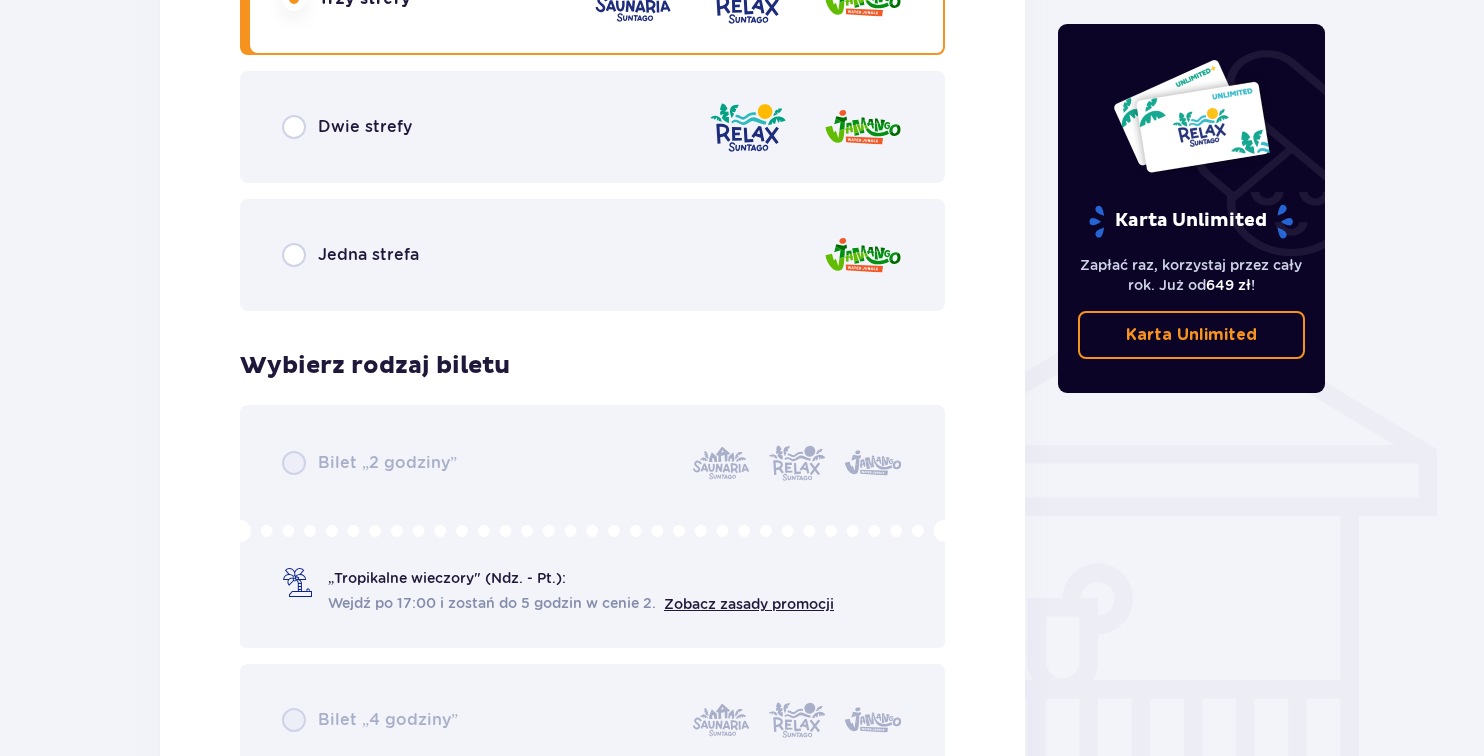 scroll, scrollTop: 1564, scrollLeft: 0, axis: vertical 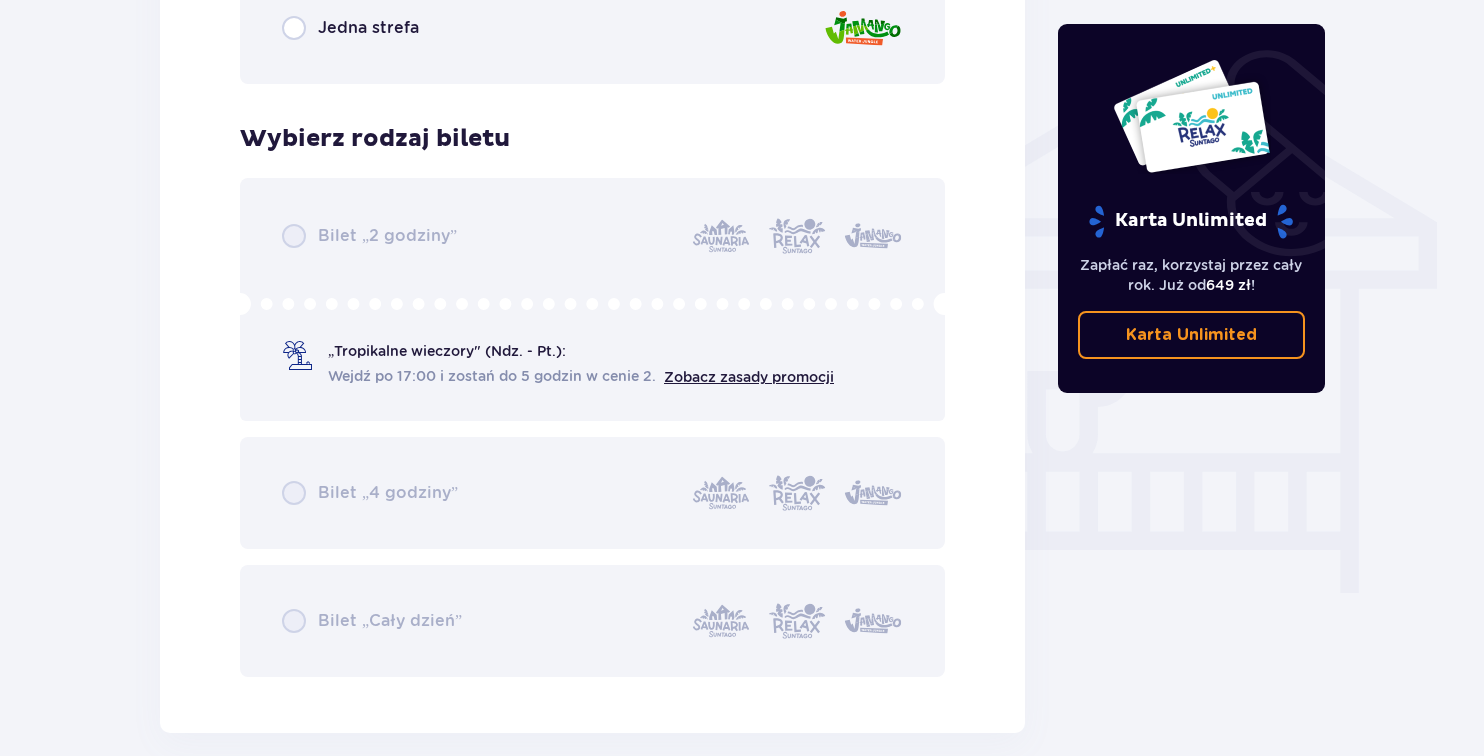 click on "Bilet „2 godziny”   „Tropikalne wieczory" (Ndz. - Pt.): Wejdź po 17:00 i zostań do 5 godzin w cenie 2. Zobacz zasady promocji Bilet „4 godziny”   Bilet „Cały dzień”" at bounding box center [592, 427] 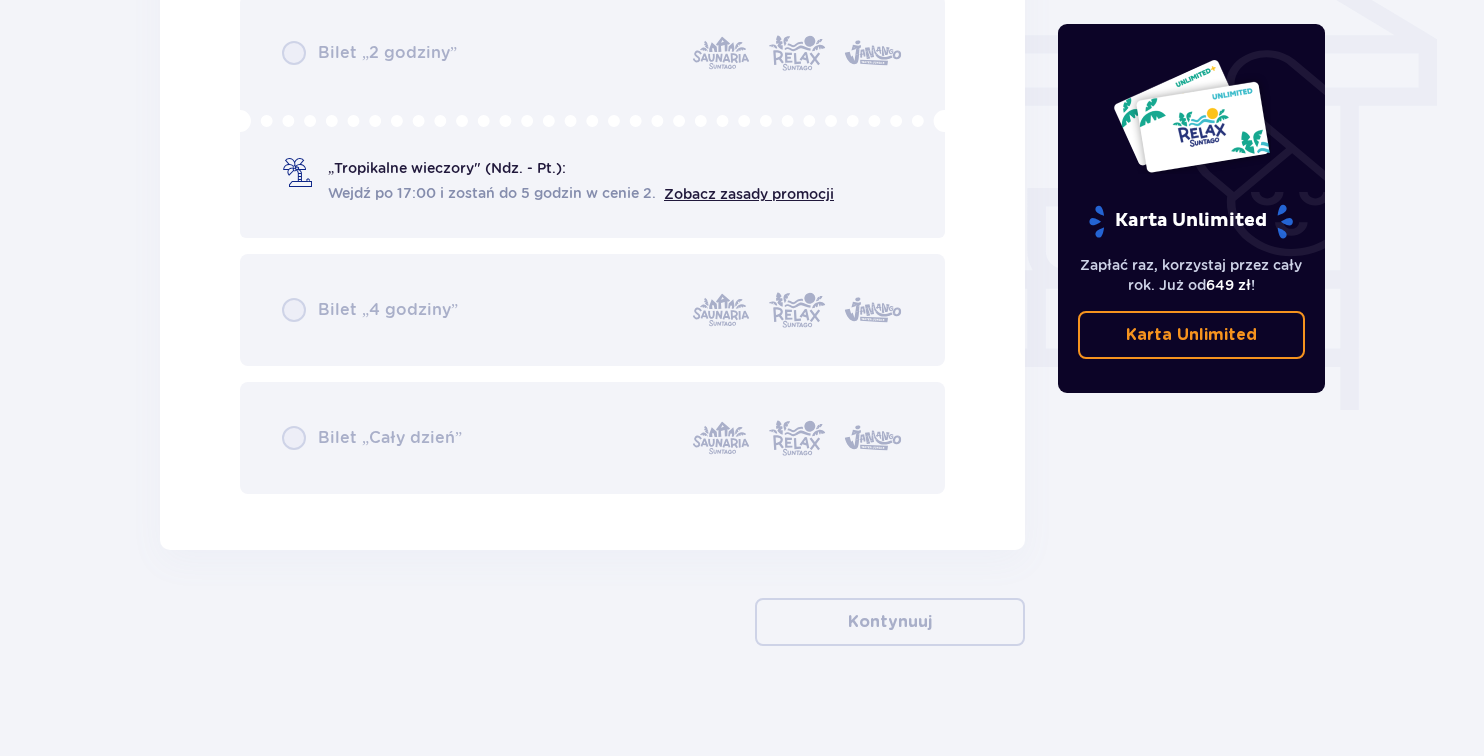 scroll, scrollTop: 1756, scrollLeft: 0, axis: vertical 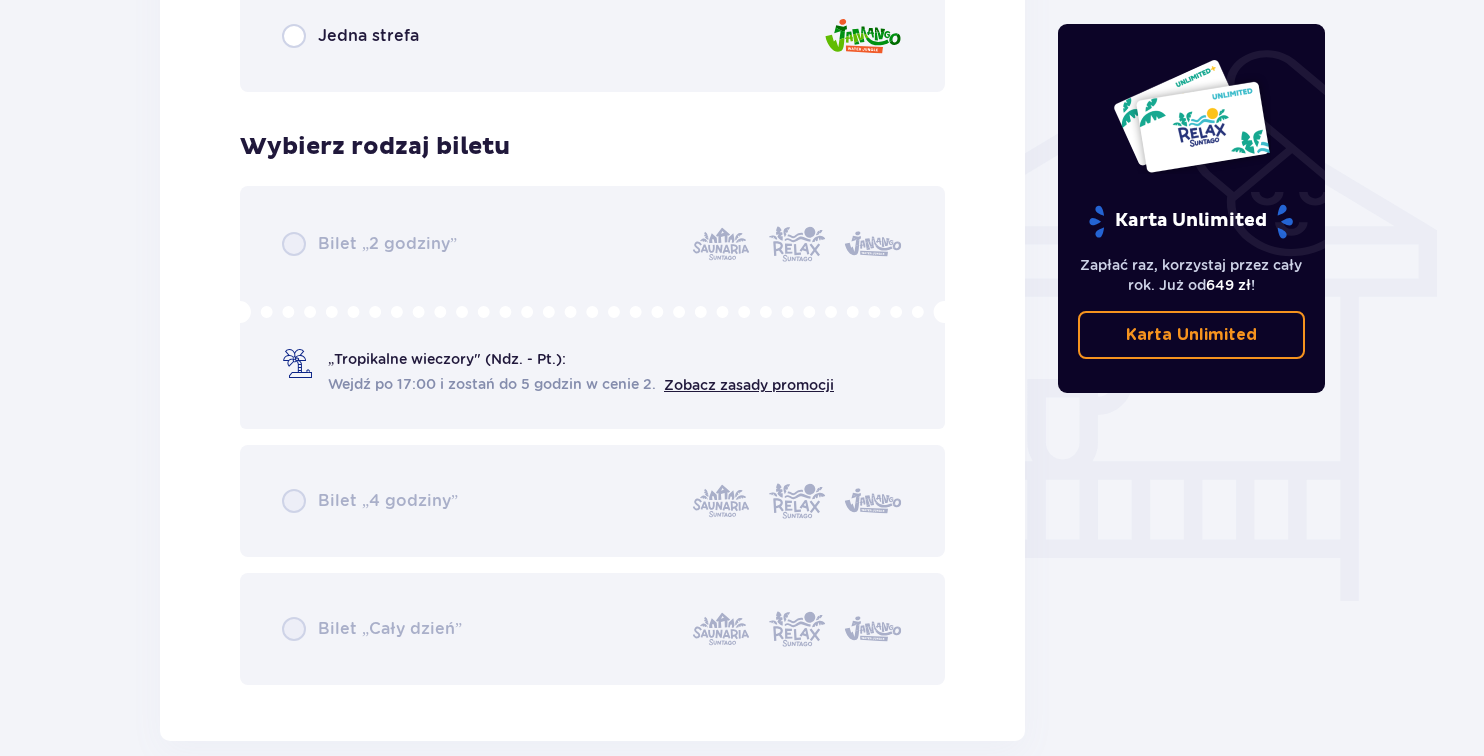 click on "Bilet „2 godziny”   „Tropikalne wieczory" (Ndz. - Pt.): Wejdź po 17:00 i zostań do 5 godzin w cenie 2. Zobacz zasady promocji Bilet „4 godziny”   Bilet „Cały dzień”" at bounding box center (592, 435) 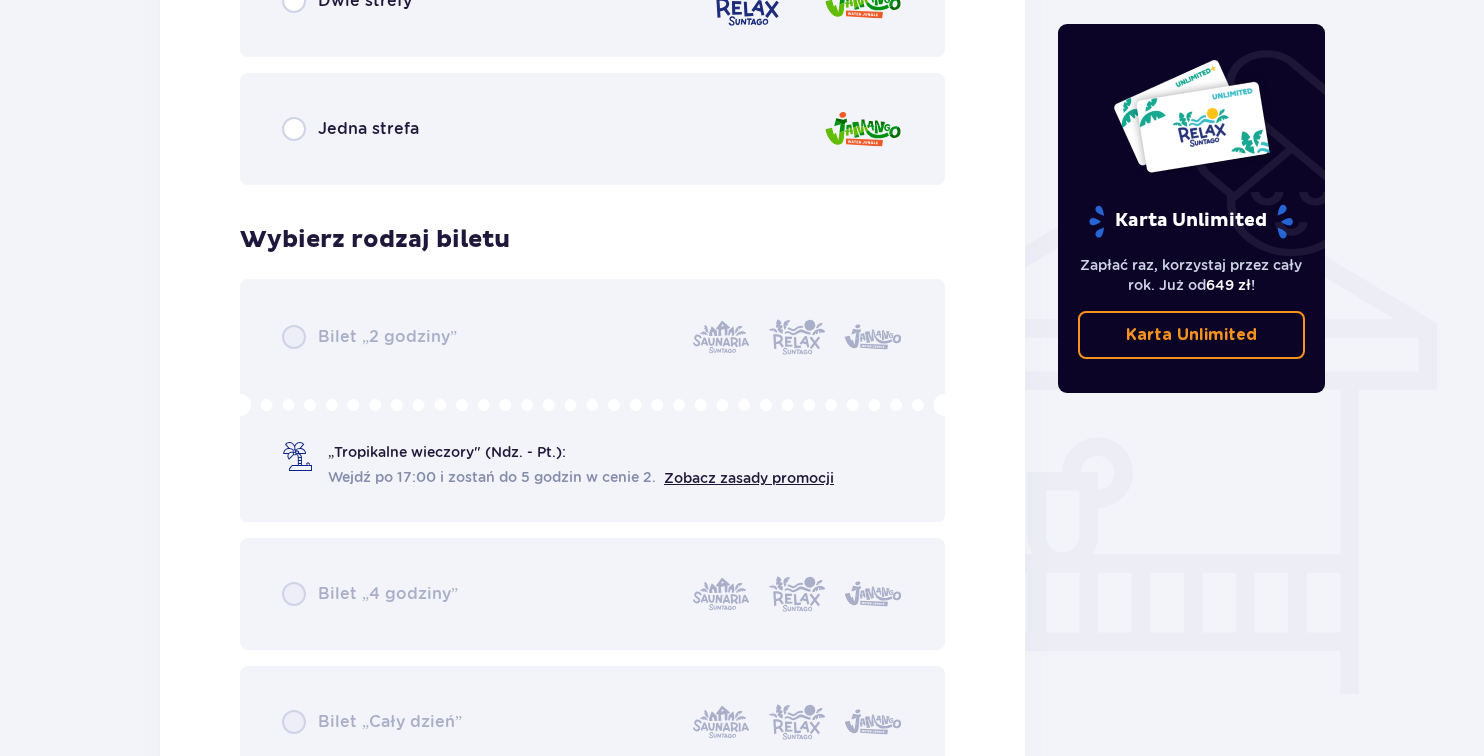 scroll, scrollTop: 1456, scrollLeft: 0, axis: vertical 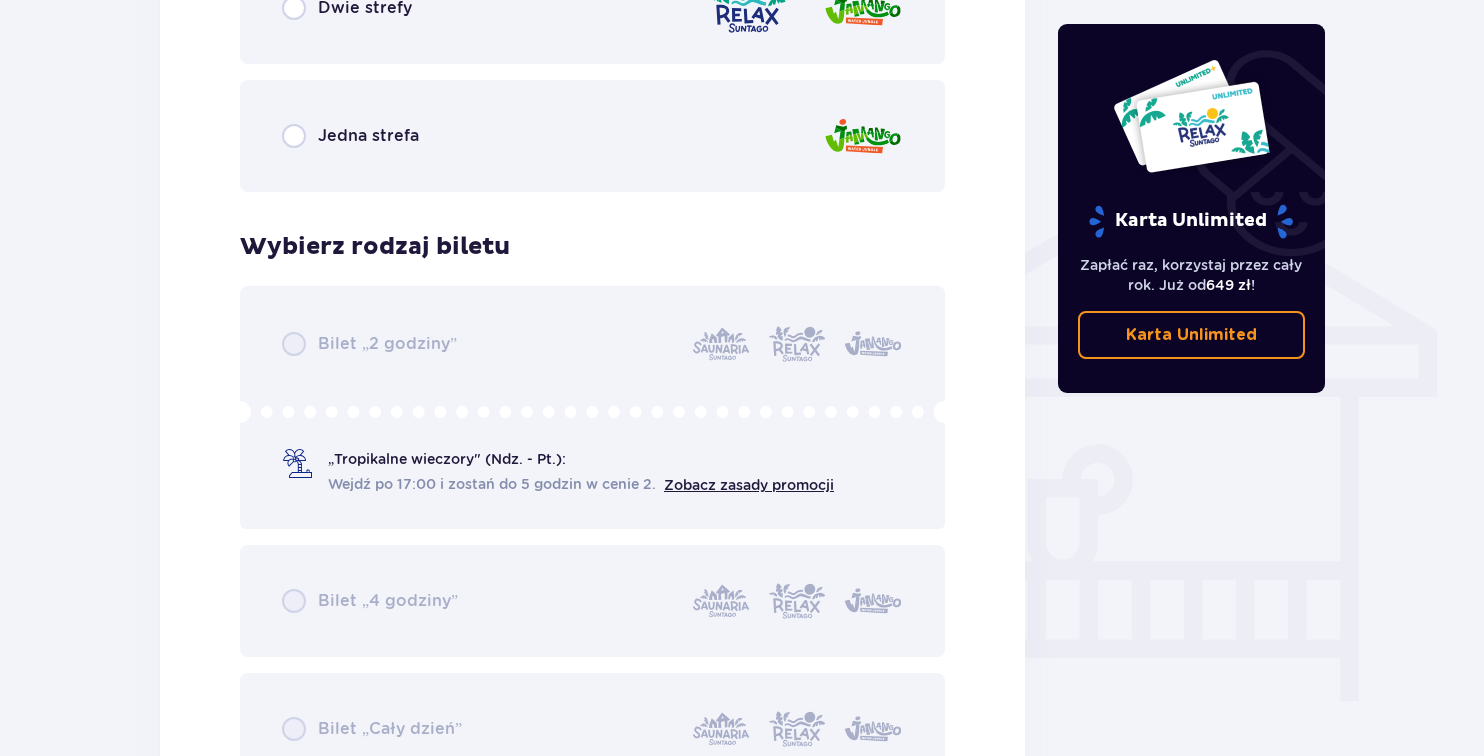 click on "Bilet „2 godziny”   „Tropikalne wieczory" (Ndz. - Pt.): Wejdź po 17:00 i zostań do 5 godzin w cenie 2. Zobacz zasady promocji Bilet „4 godziny”   Bilet „Cały dzień”" at bounding box center [592, 535] 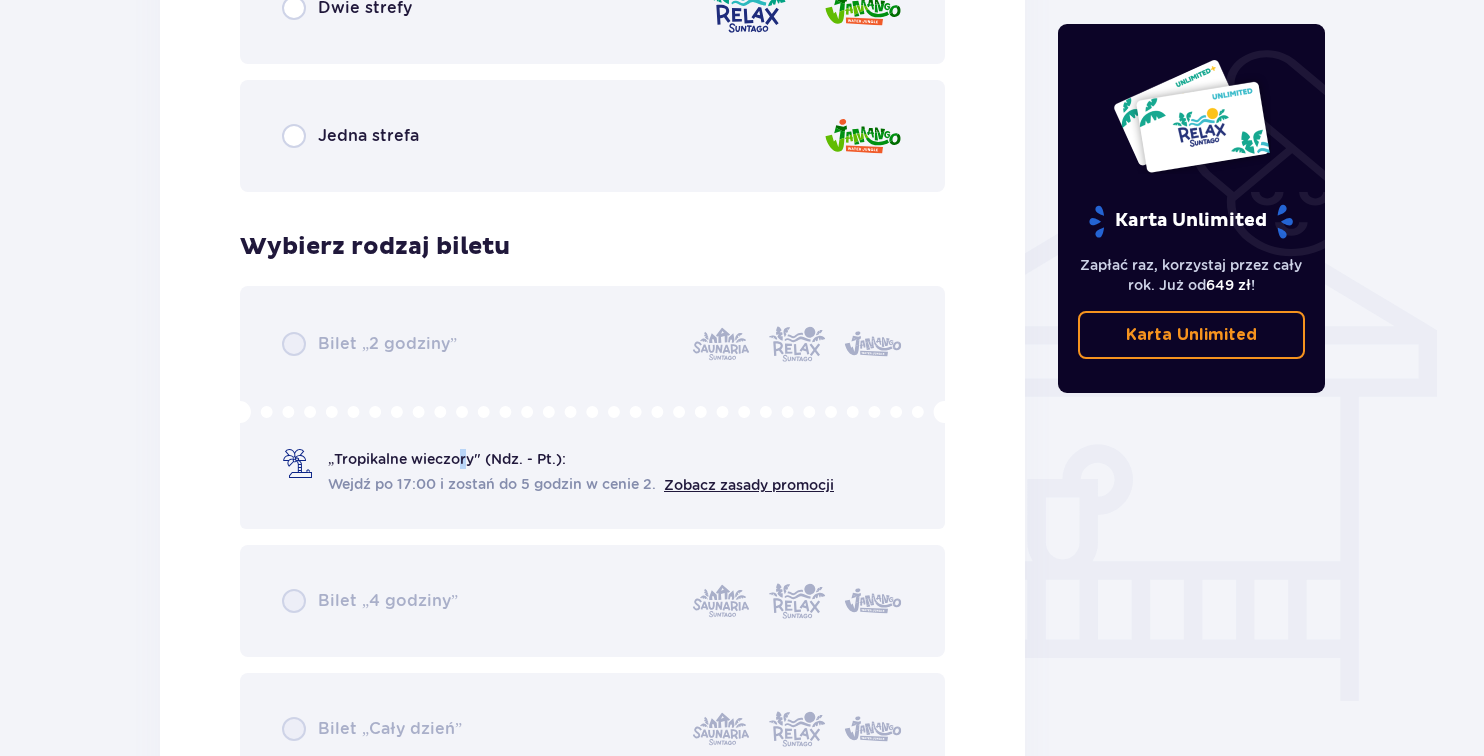 click on "Bilet „2 godziny”   „Tropikalne wieczory" (Ndz. - Pt.): Wejdź po 17:00 i zostań do 5 godzin w cenie 2. Zobacz zasady promocji Bilet „4 godziny”   Bilet „Cały dzień”" at bounding box center [592, 535] 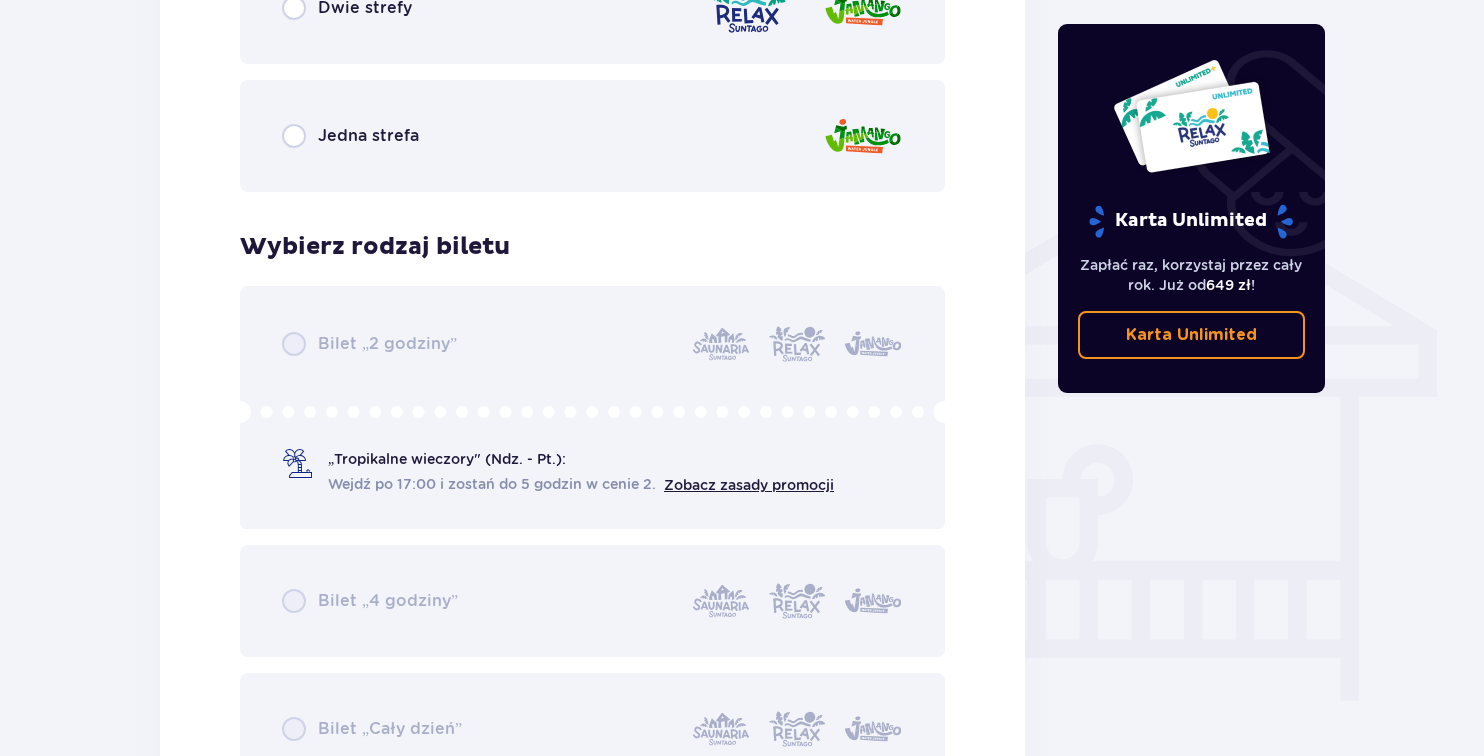 click on "Bilet „2 godziny”   „Tropikalne wieczory" (Ndz. - Pt.): Wejdź po 17:00 i zostań do 5 godzin w cenie 2. Zobacz zasady promocji Bilet „4 godziny”   Bilet „Cały dzień”" at bounding box center (592, 535) 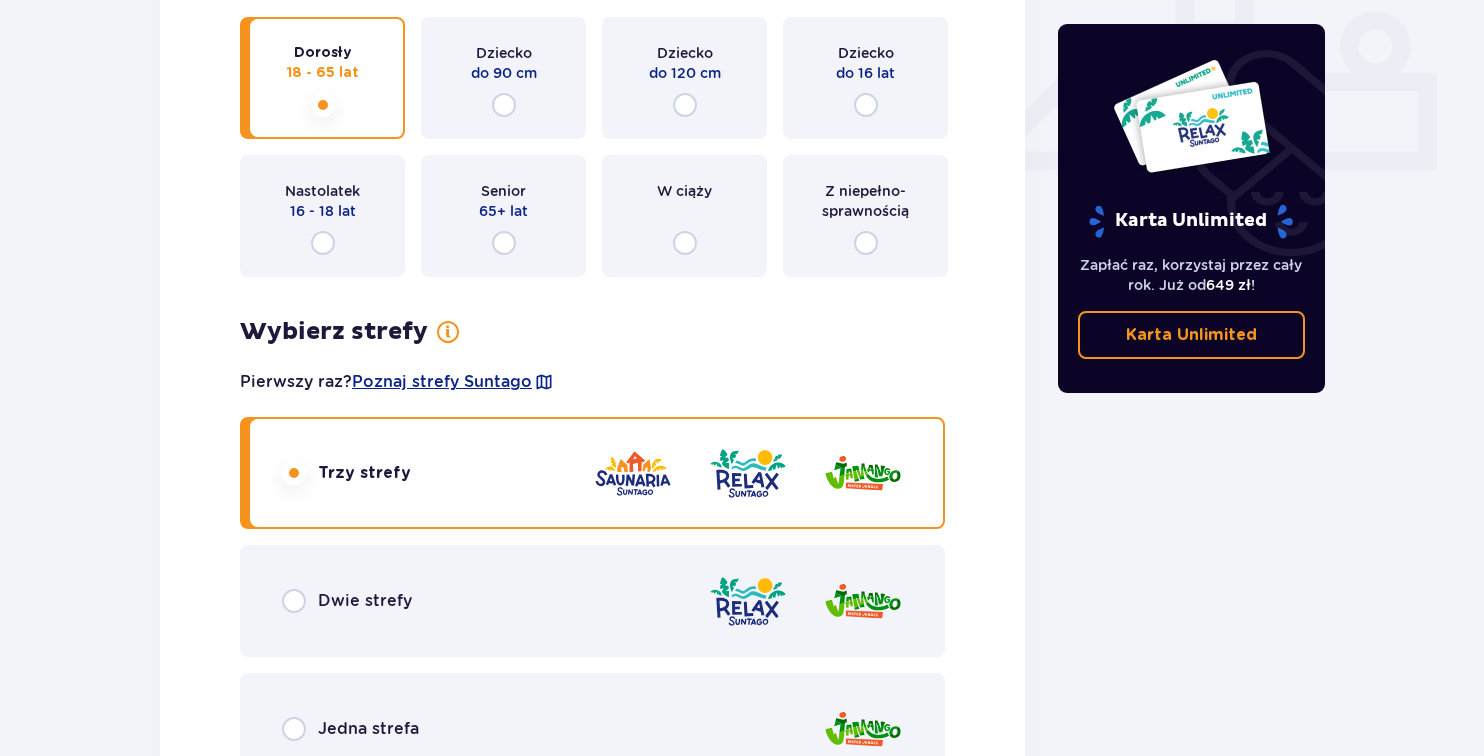 scroll, scrollTop: 856, scrollLeft: 0, axis: vertical 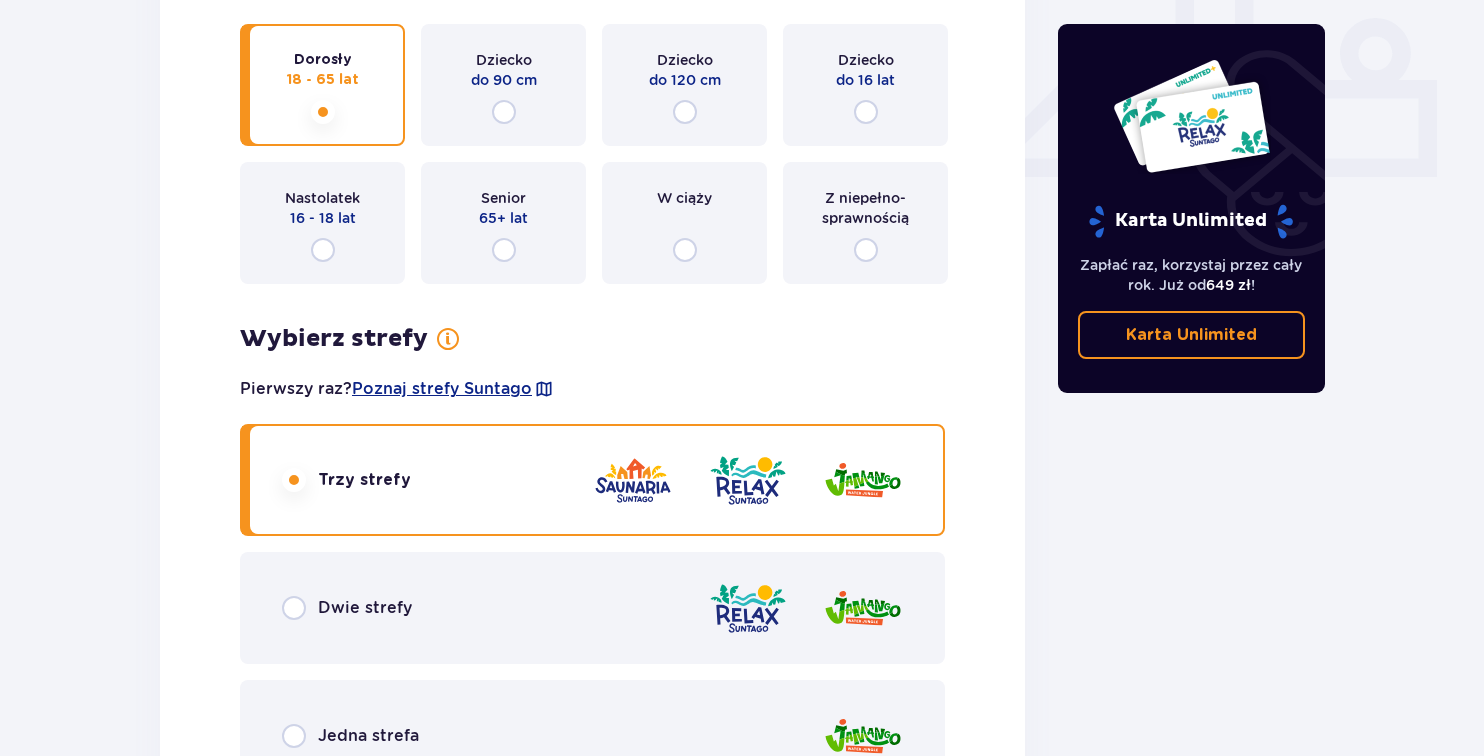 click at bounding box center [294, 480] 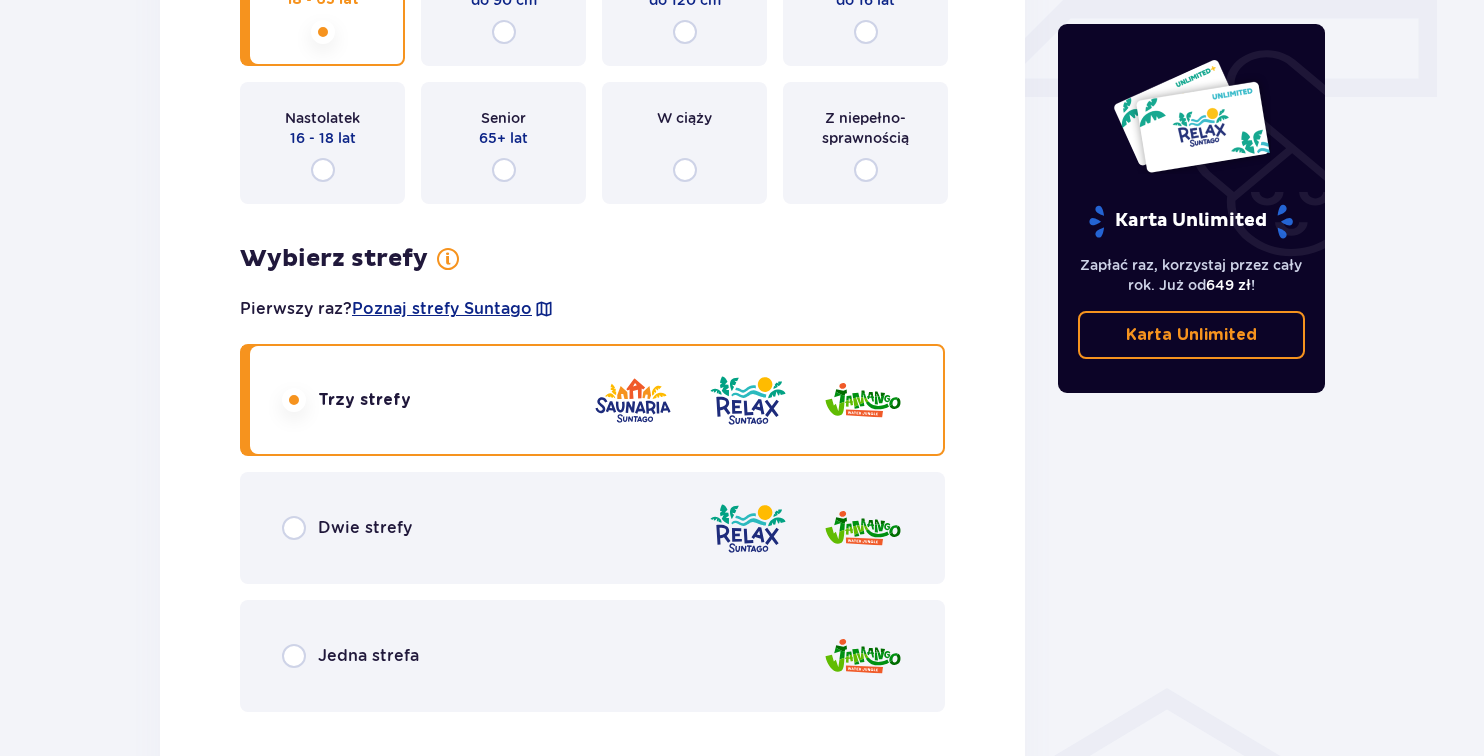 scroll, scrollTop: 1256, scrollLeft: 0, axis: vertical 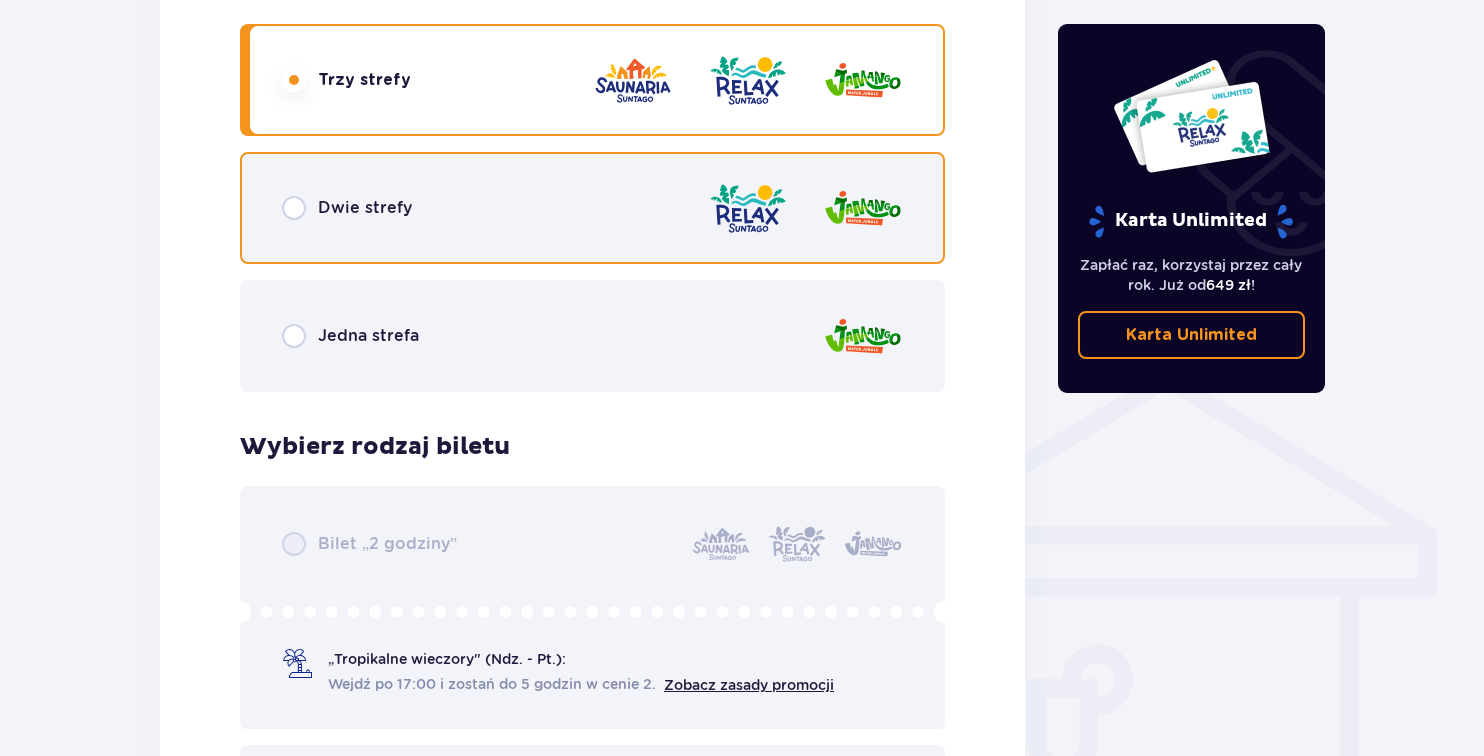 click at bounding box center [294, 208] 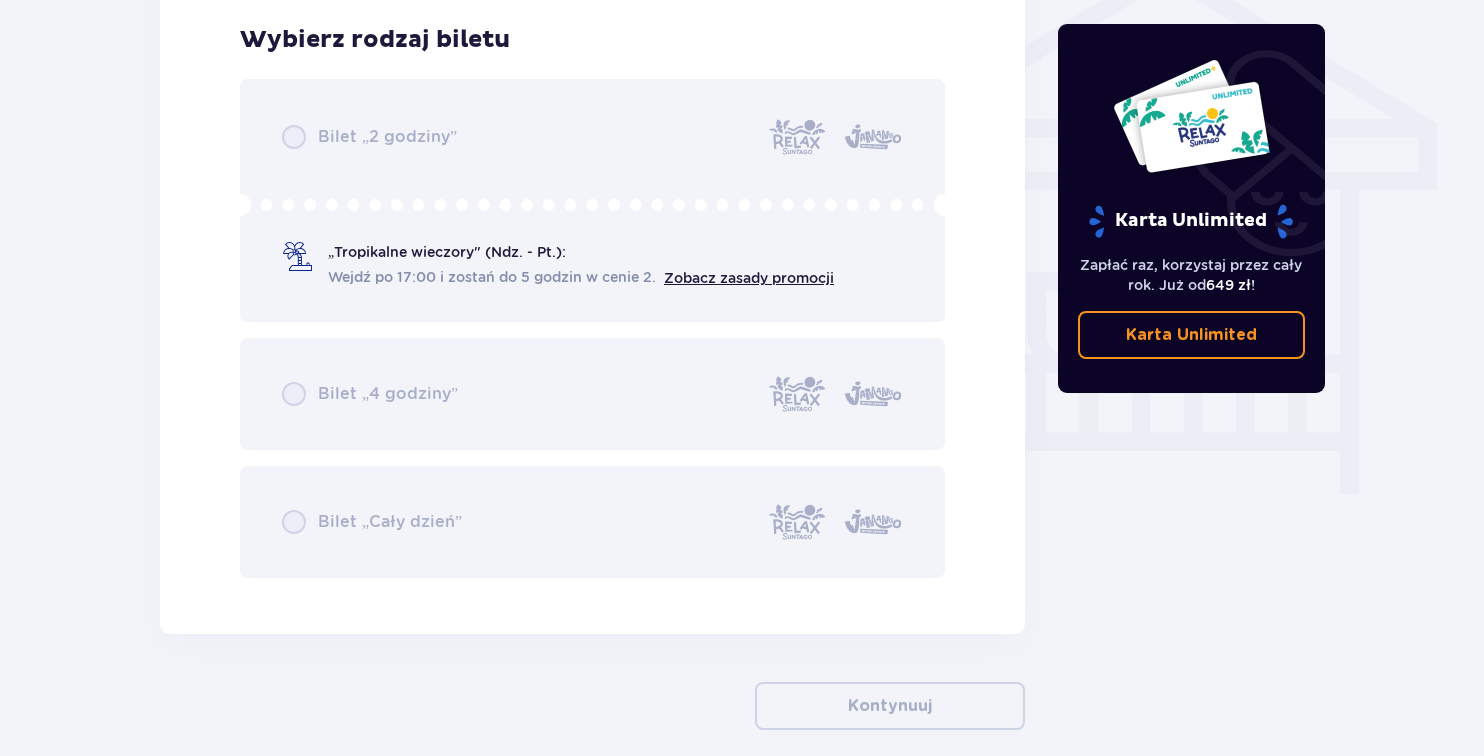 scroll, scrollTop: 1664, scrollLeft: 0, axis: vertical 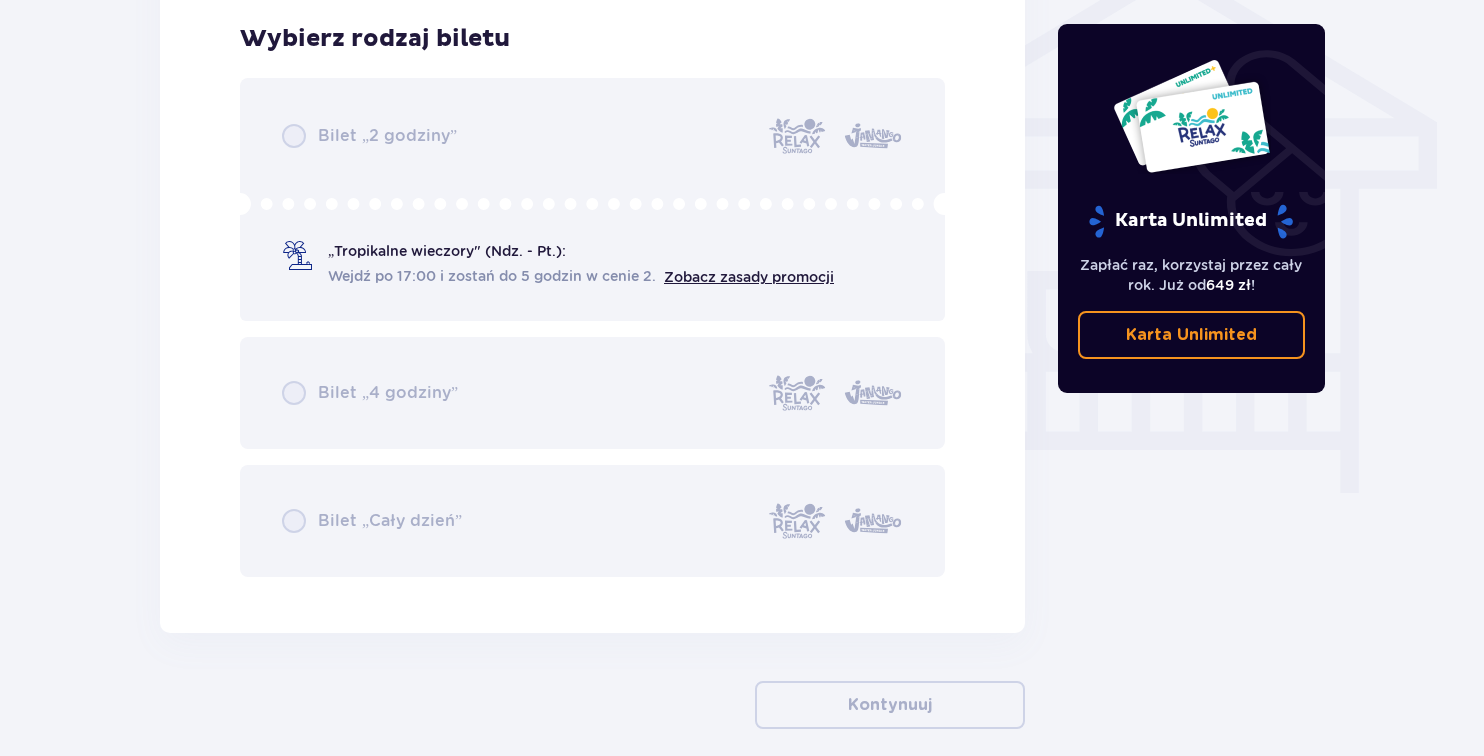 click on "Bilet „2 godziny”   „Tropikalne wieczory" (Ndz. - Pt.): Wejdź po 17:00 i zostań do 5 godzin w cenie 2. Zobacz zasady promocji Bilet „4 godziny”   Bilet „Cały dzień”" at bounding box center (592, 327) 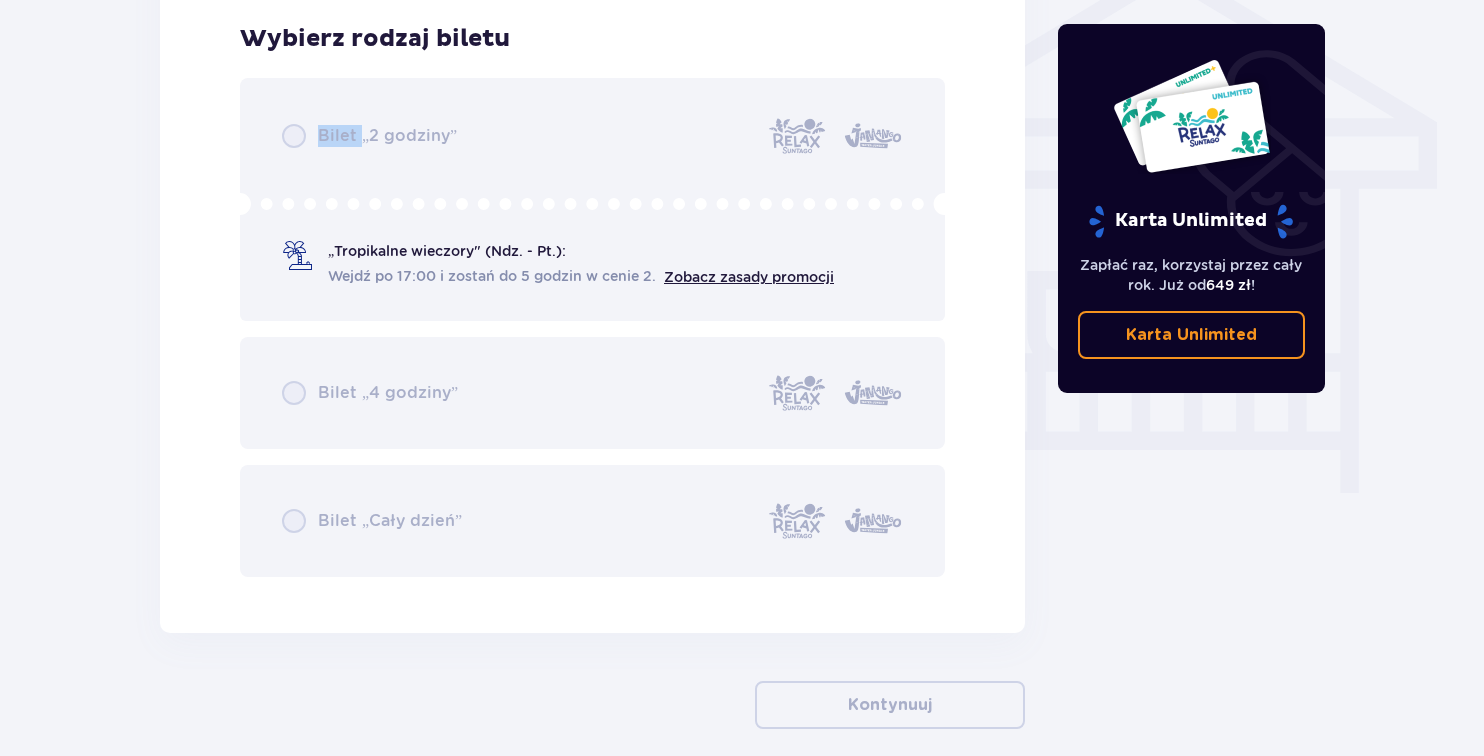 click on "Bilet „2 godziny”   „Tropikalne wieczory" (Ndz. - Pt.): Wejdź po 17:00 i zostań do 5 godzin w cenie 2. Zobacz zasady promocji Bilet „4 godziny”   Bilet „Cały dzień”" at bounding box center [592, 327] 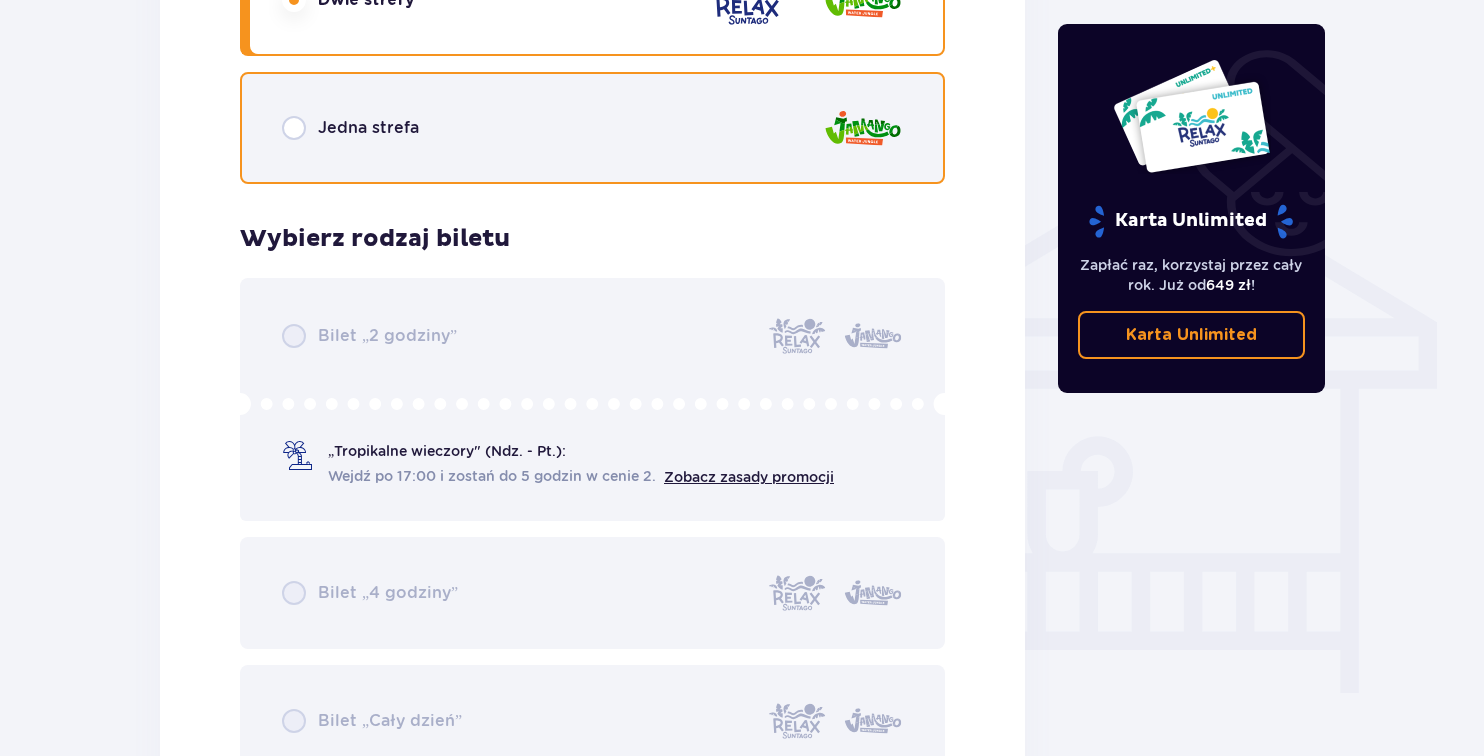 click at bounding box center (294, 128) 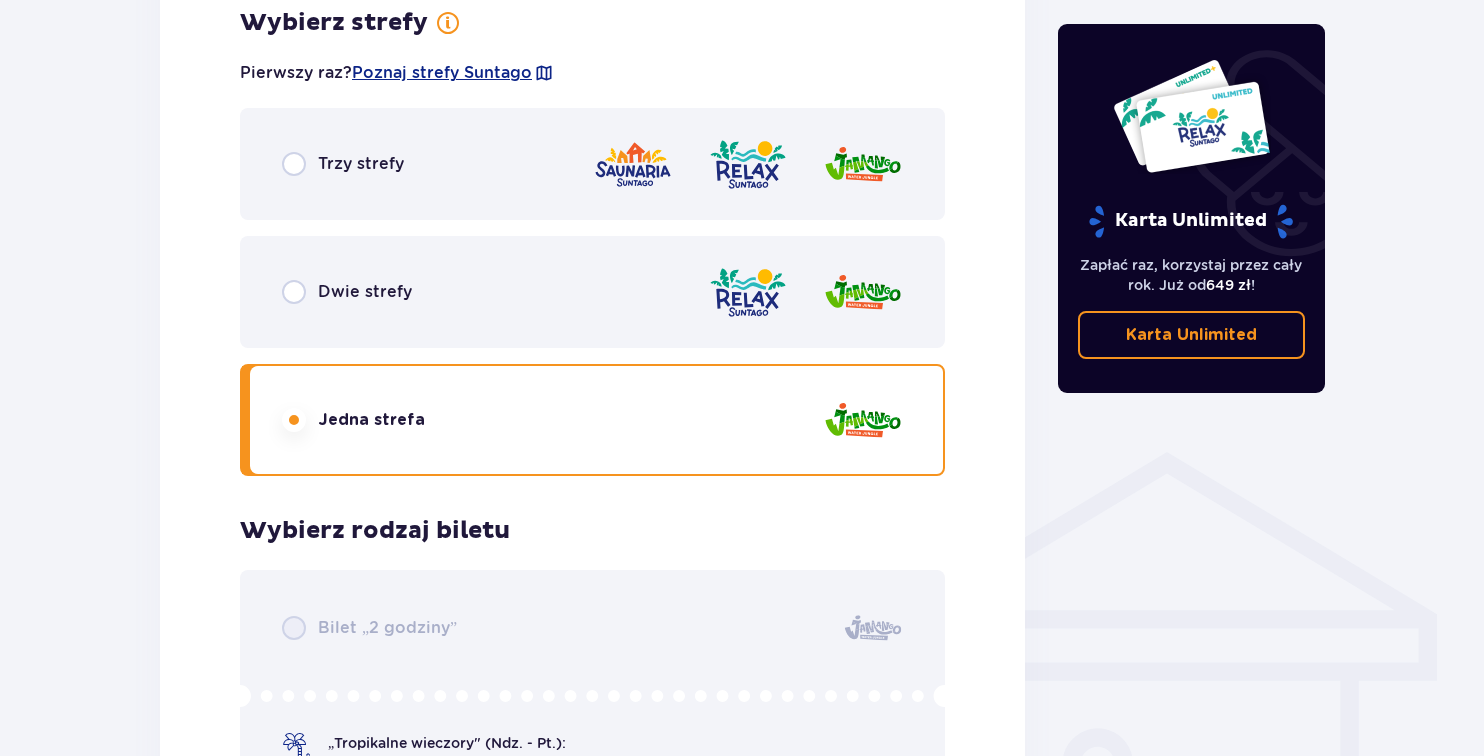 scroll, scrollTop: 1164, scrollLeft: 0, axis: vertical 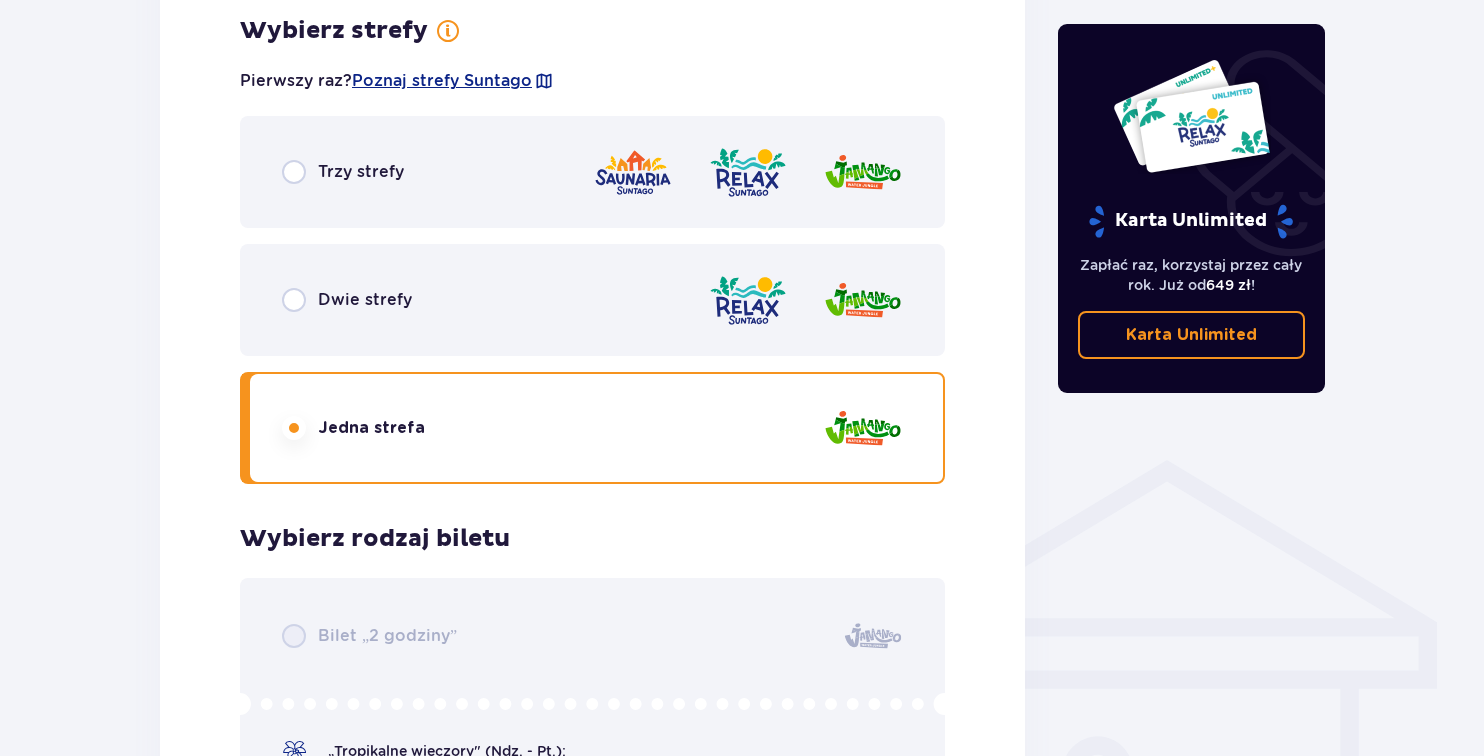 click on "Trzy strefy" at bounding box center (343, 172) 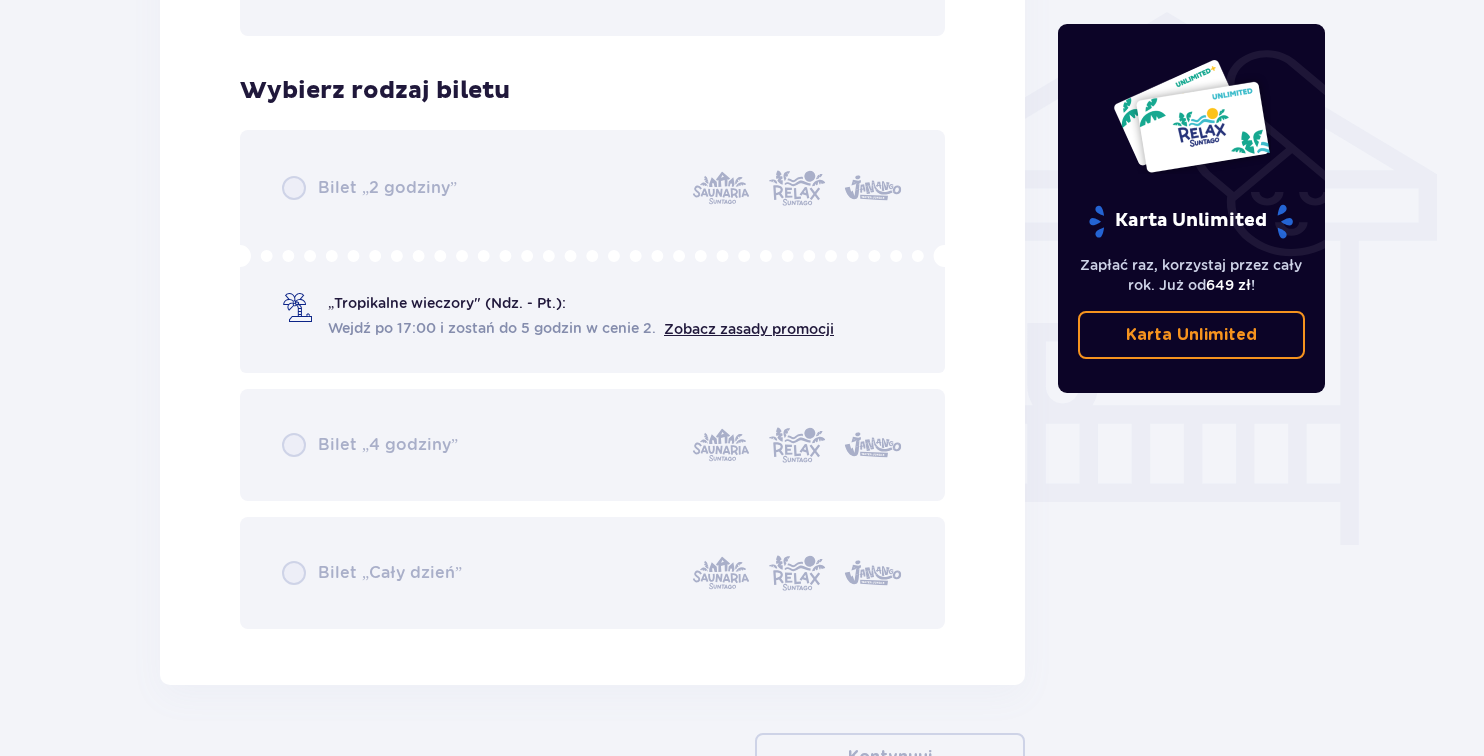 scroll, scrollTop: 1664, scrollLeft: 0, axis: vertical 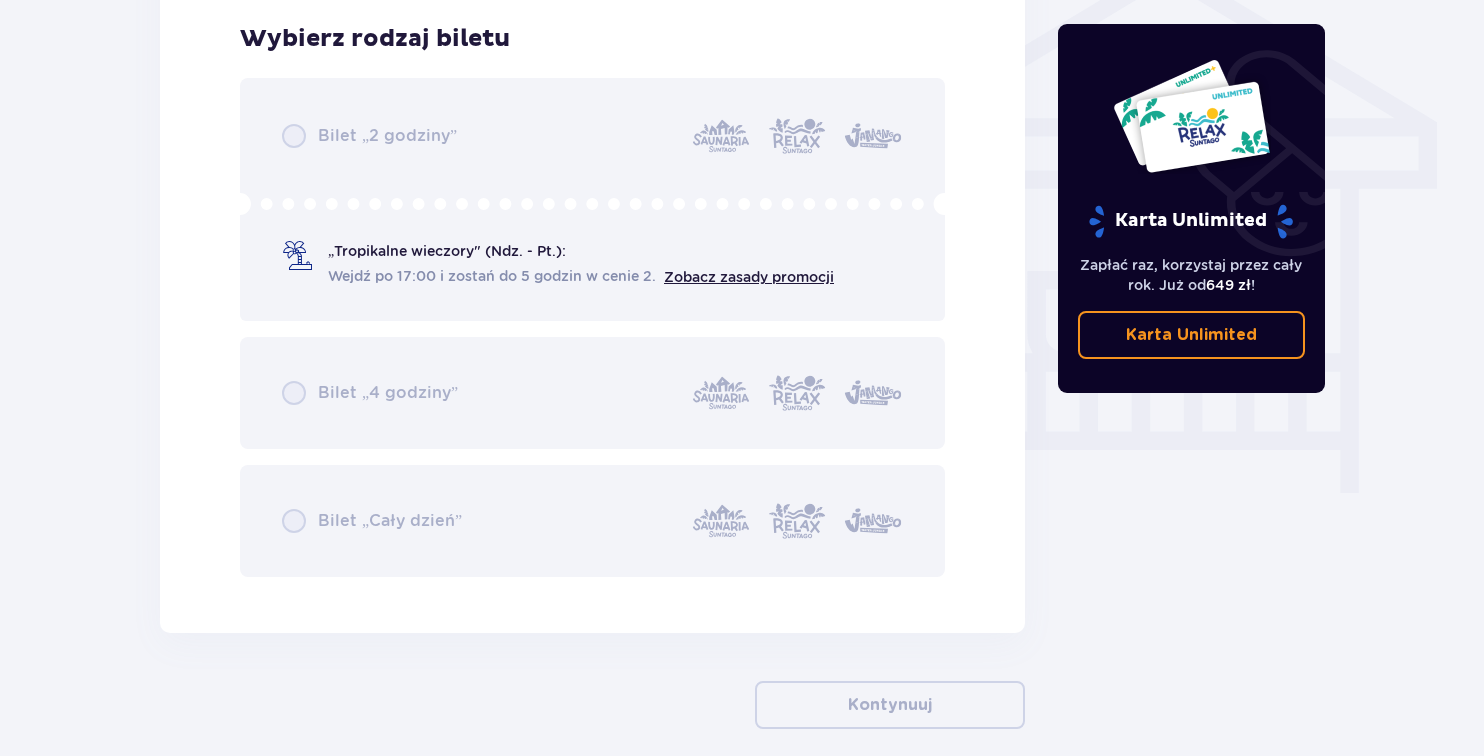 click on "Bilet „2 godziny”   „Tropikalne wieczory" (Ndz. - Pt.): Wejdź po 17:00 i zostań do 5 godzin w cenie 2. Zobacz zasady promocji Bilet „4 godziny”   Bilet „Cały dzień”" at bounding box center (592, 327) 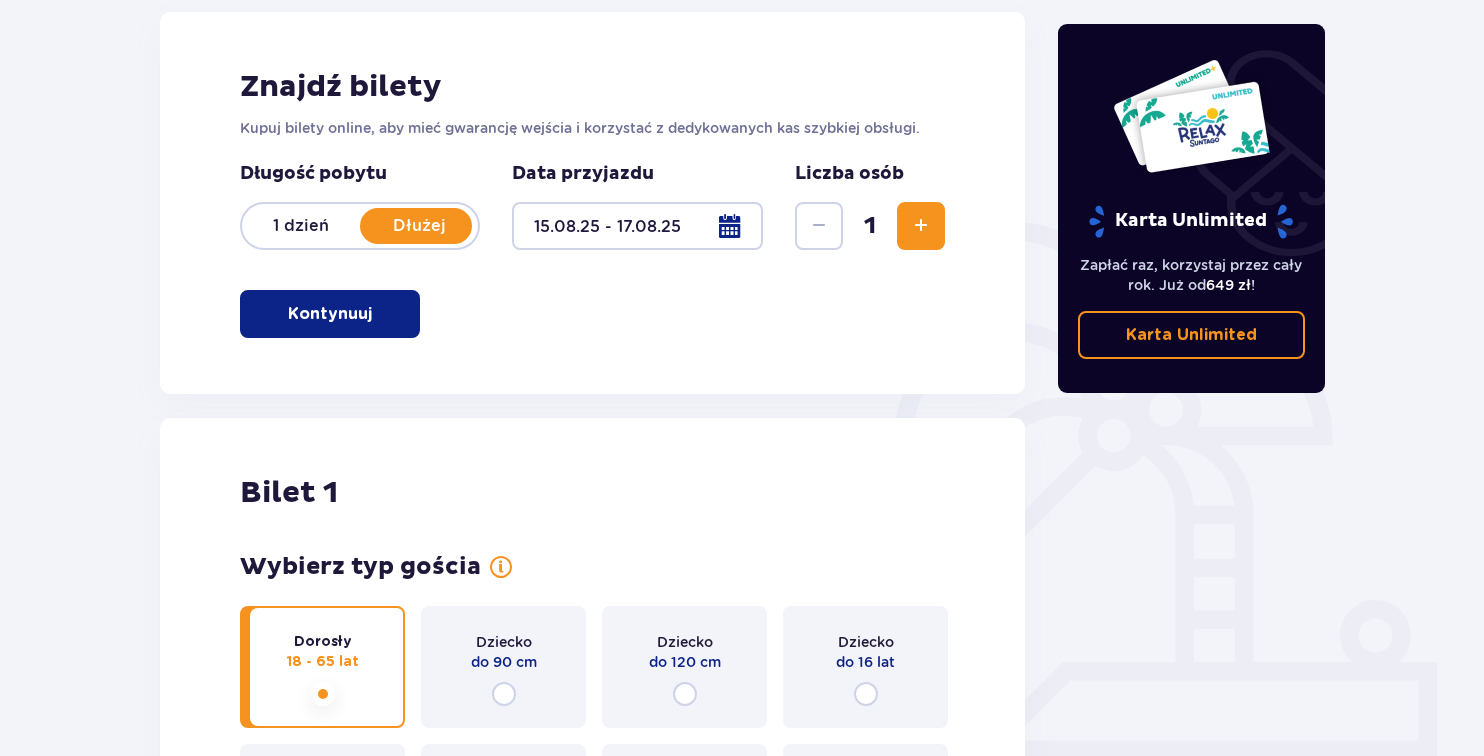 scroll, scrollTop: 256, scrollLeft: 0, axis: vertical 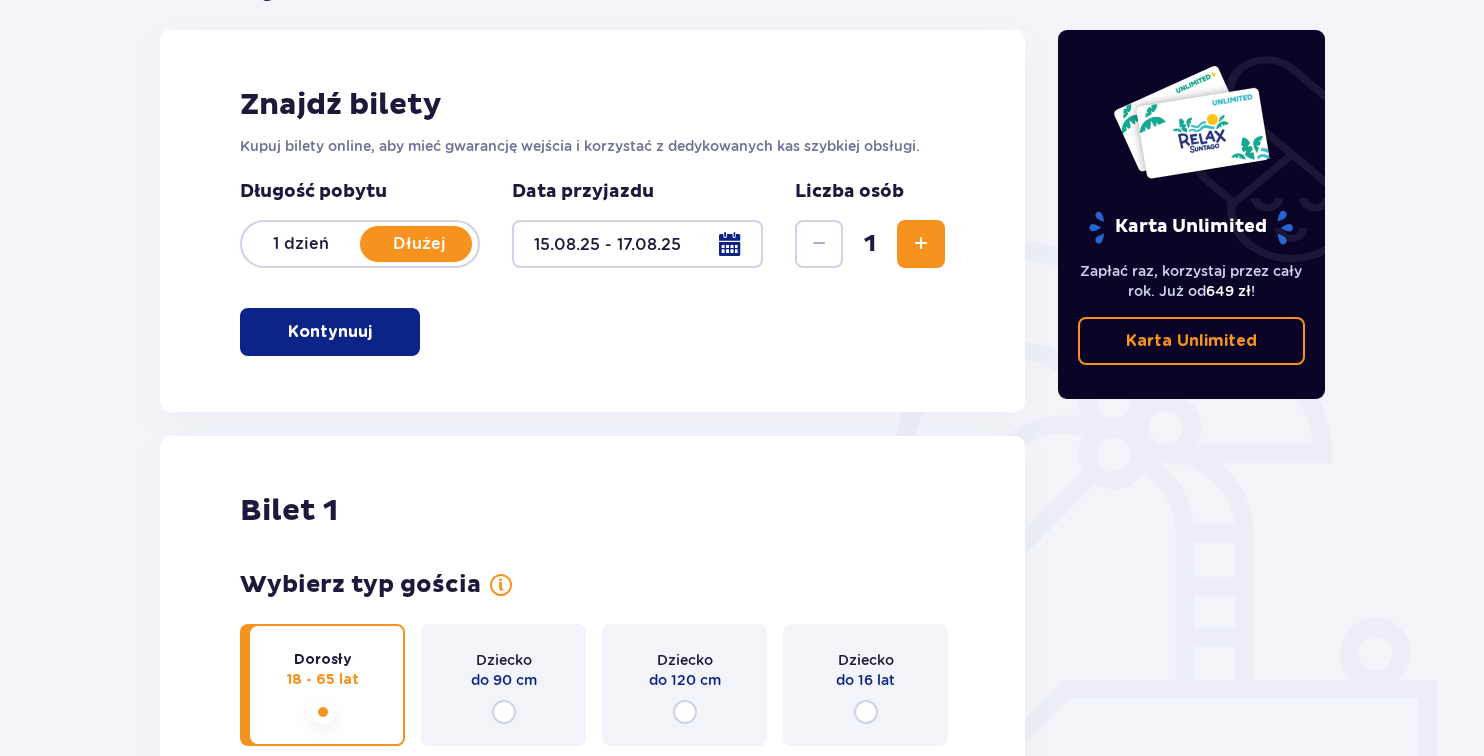 click on "Kontynuuj" at bounding box center [330, 332] 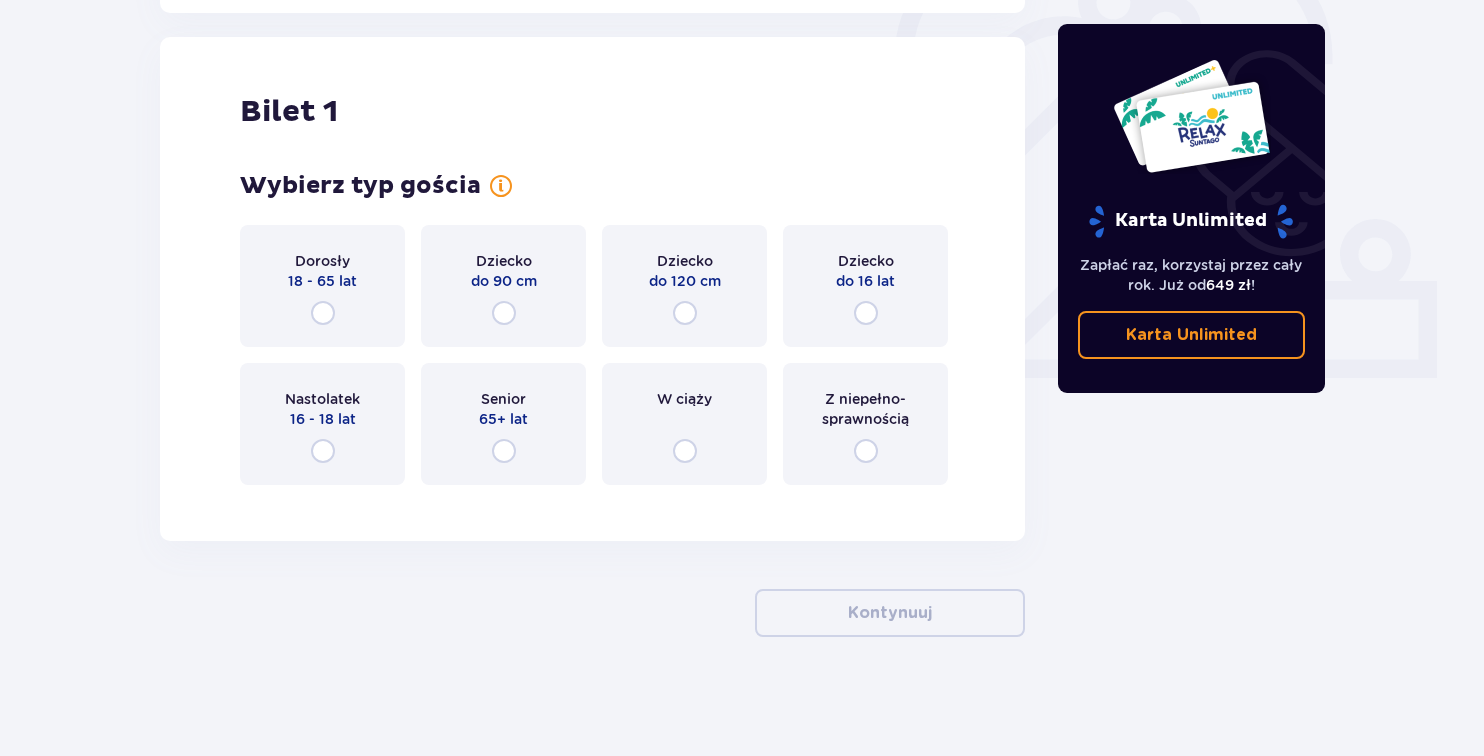 scroll, scrollTop: 656, scrollLeft: 0, axis: vertical 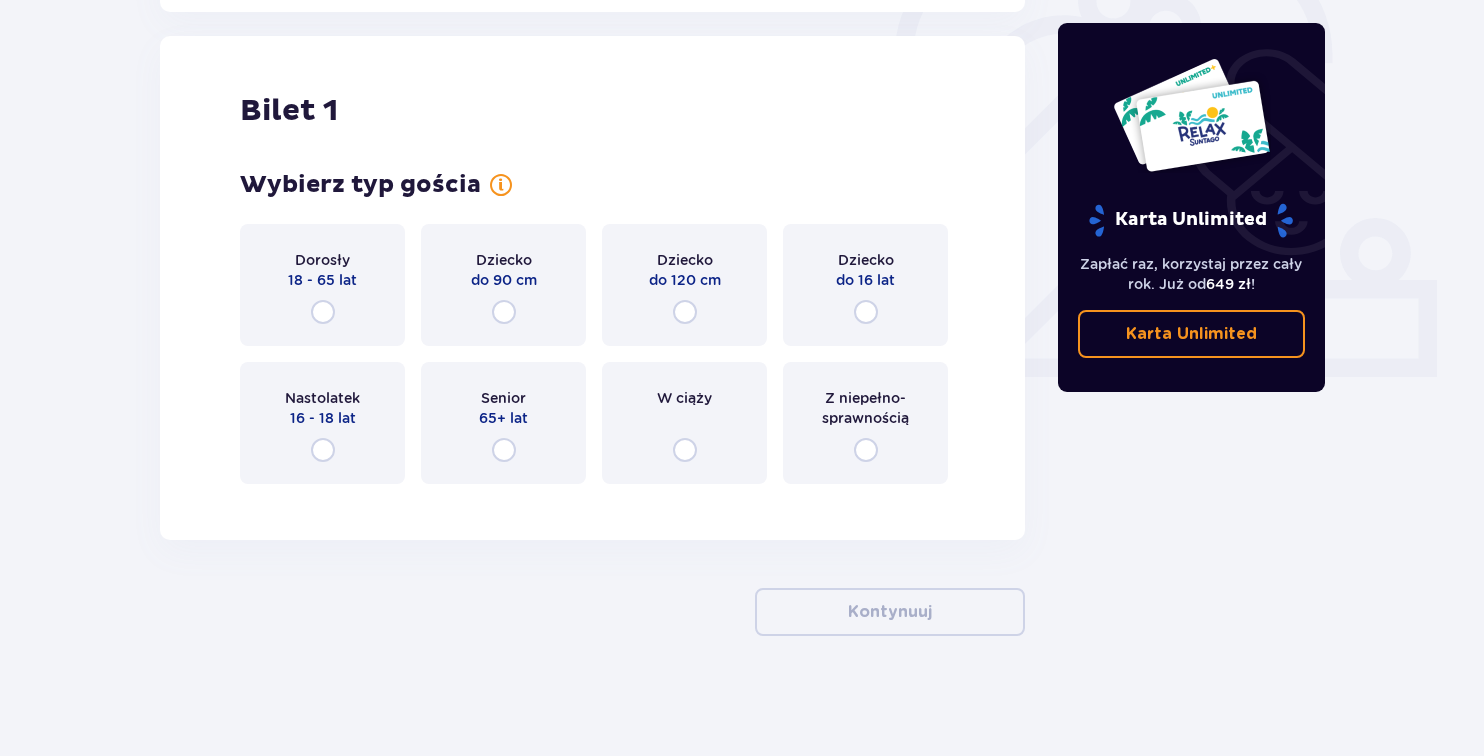 click on "Dorosły 18 - 65 lat" at bounding box center (322, 285) 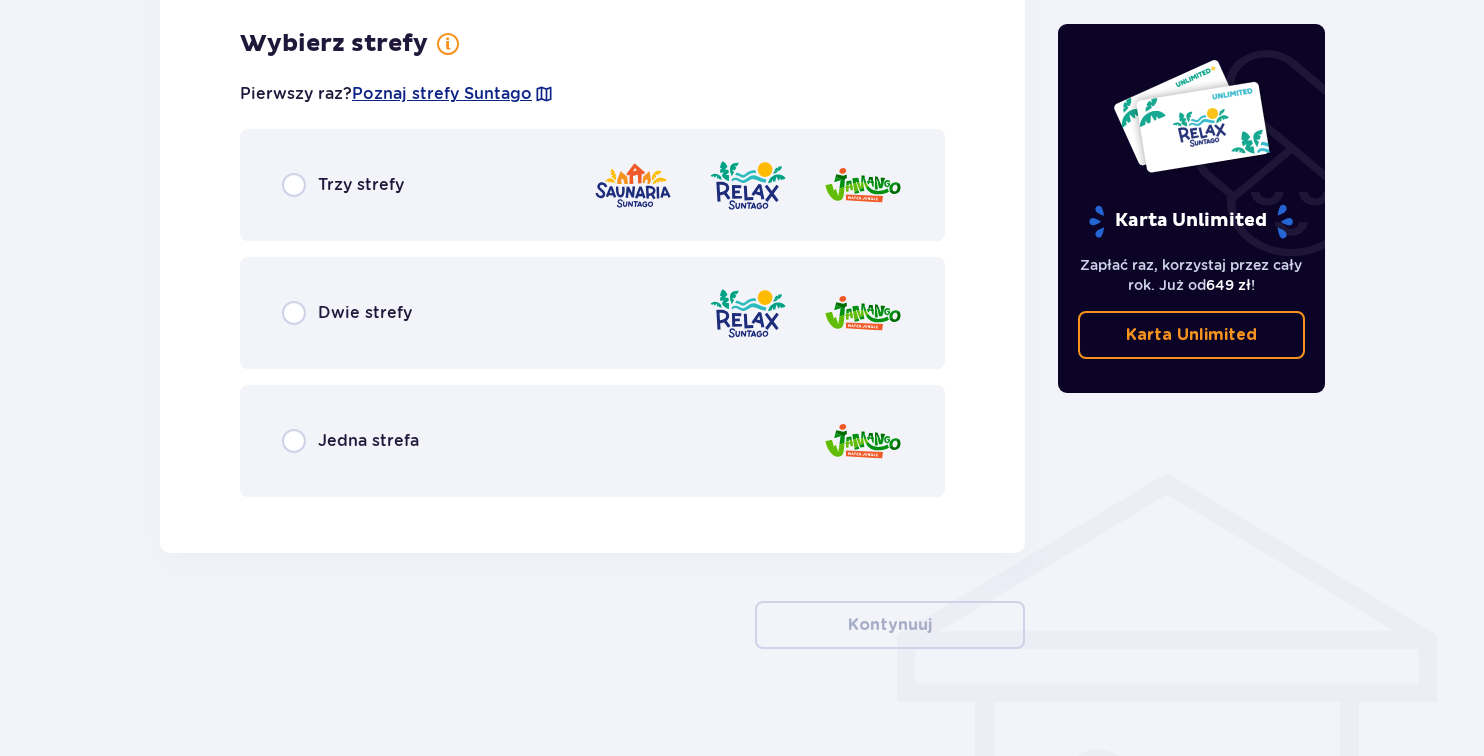 scroll, scrollTop: 1156, scrollLeft: 0, axis: vertical 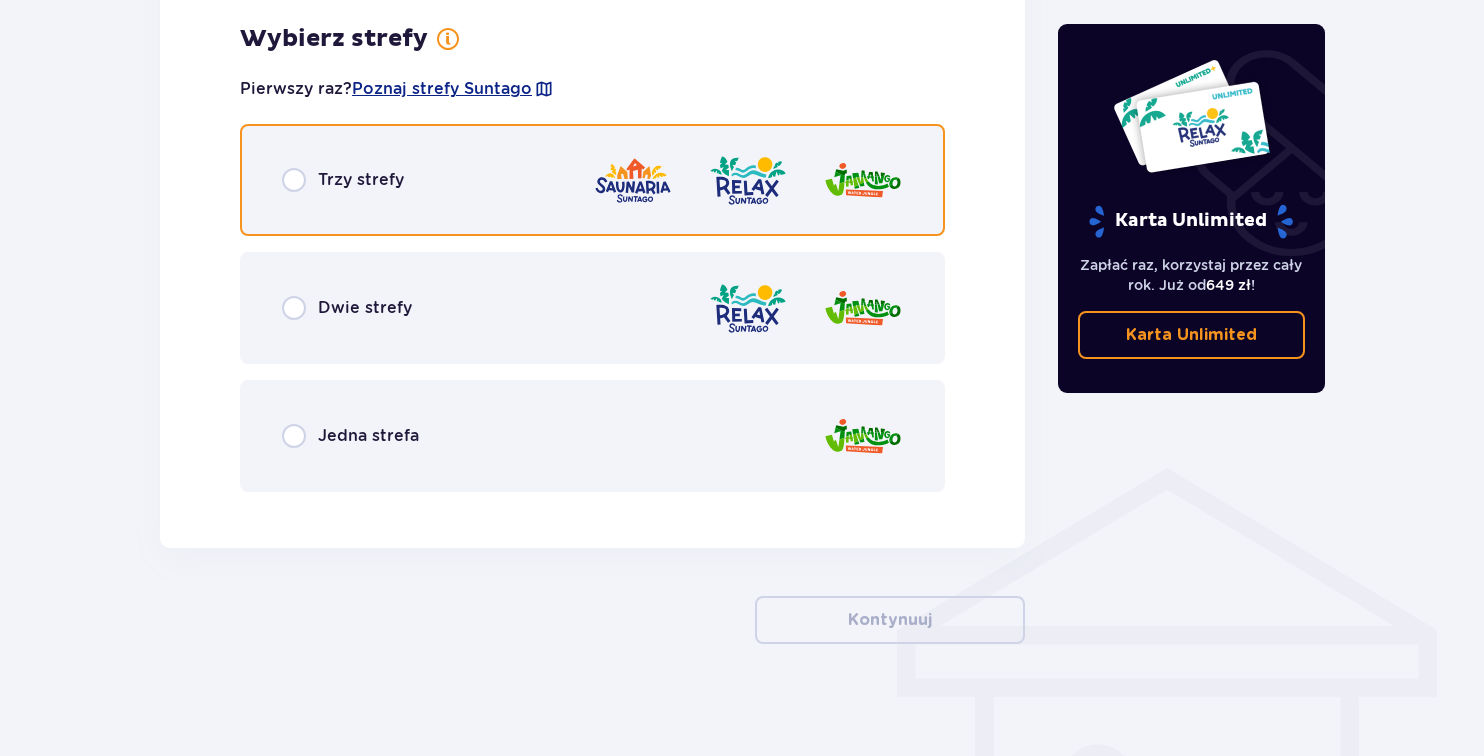 click at bounding box center [294, 180] 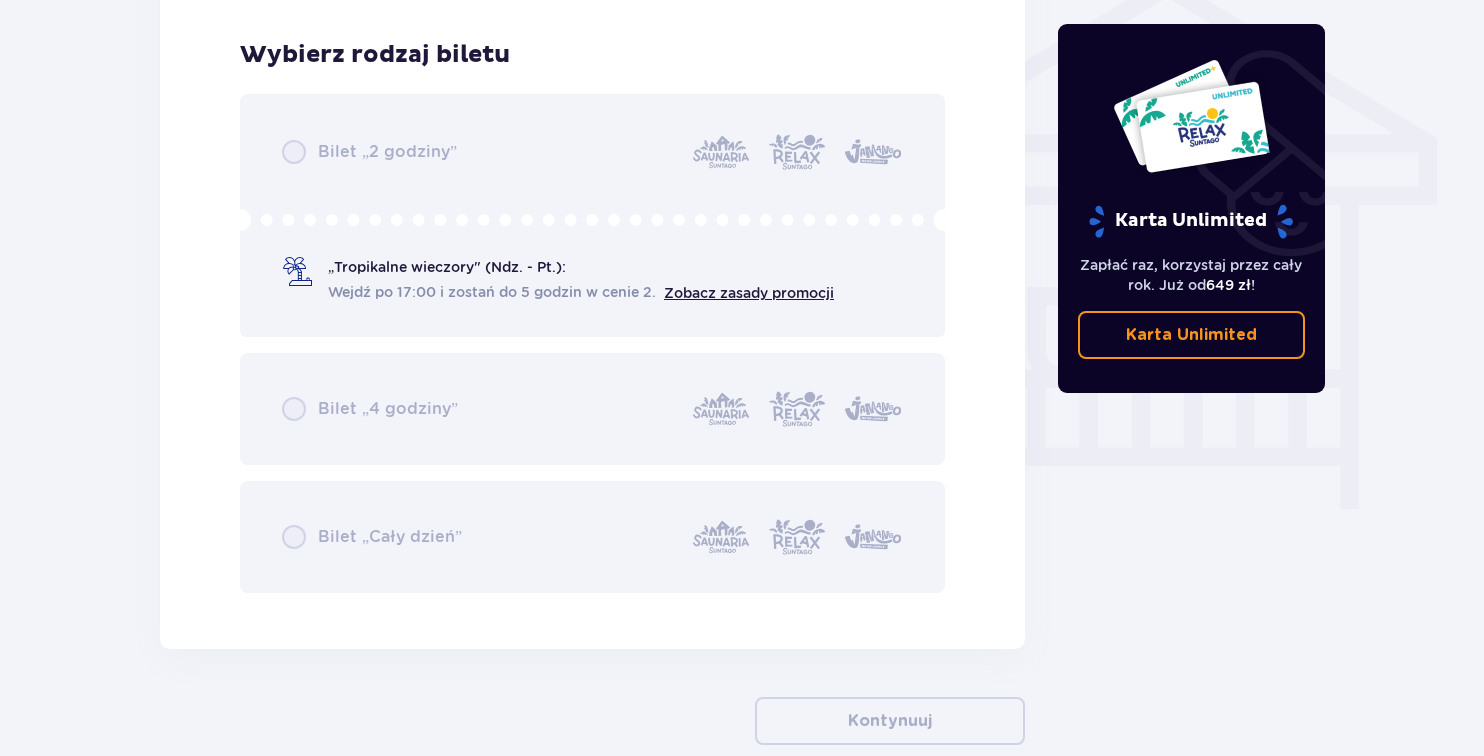 scroll, scrollTop: 1664, scrollLeft: 0, axis: vertical 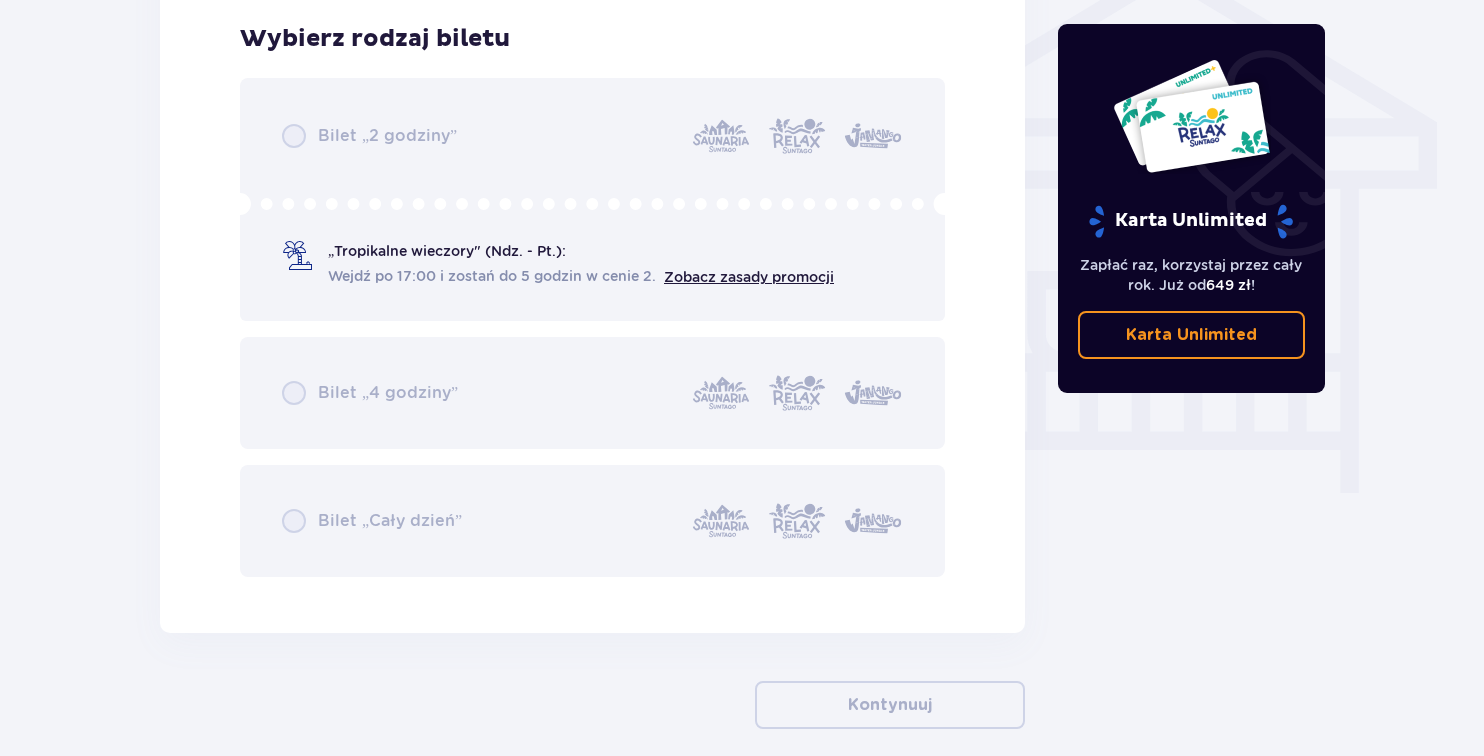 click on "Bilet „2 godziny”   „Tropikalne wieczory" (Ndz. - Pt.): Wejdź po 17:00 i zostań do 5 godzin w cenie 2. Zobacz zasady promocji Bilet „4 godziny”   Bilet „Cały dzień”" at bounding box center (592, 327) 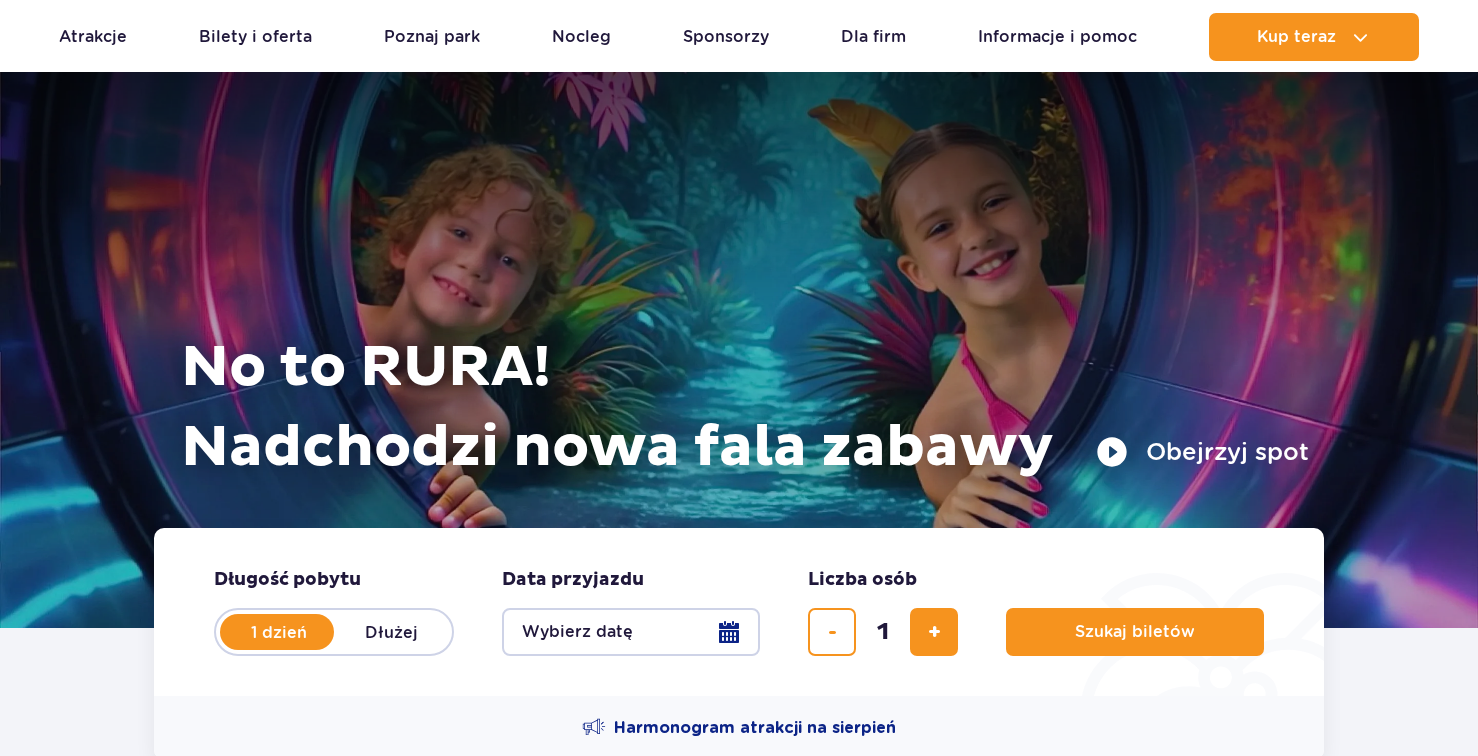 scroll, scrollTop: 200, scrollLeft: 0, axis: vertical 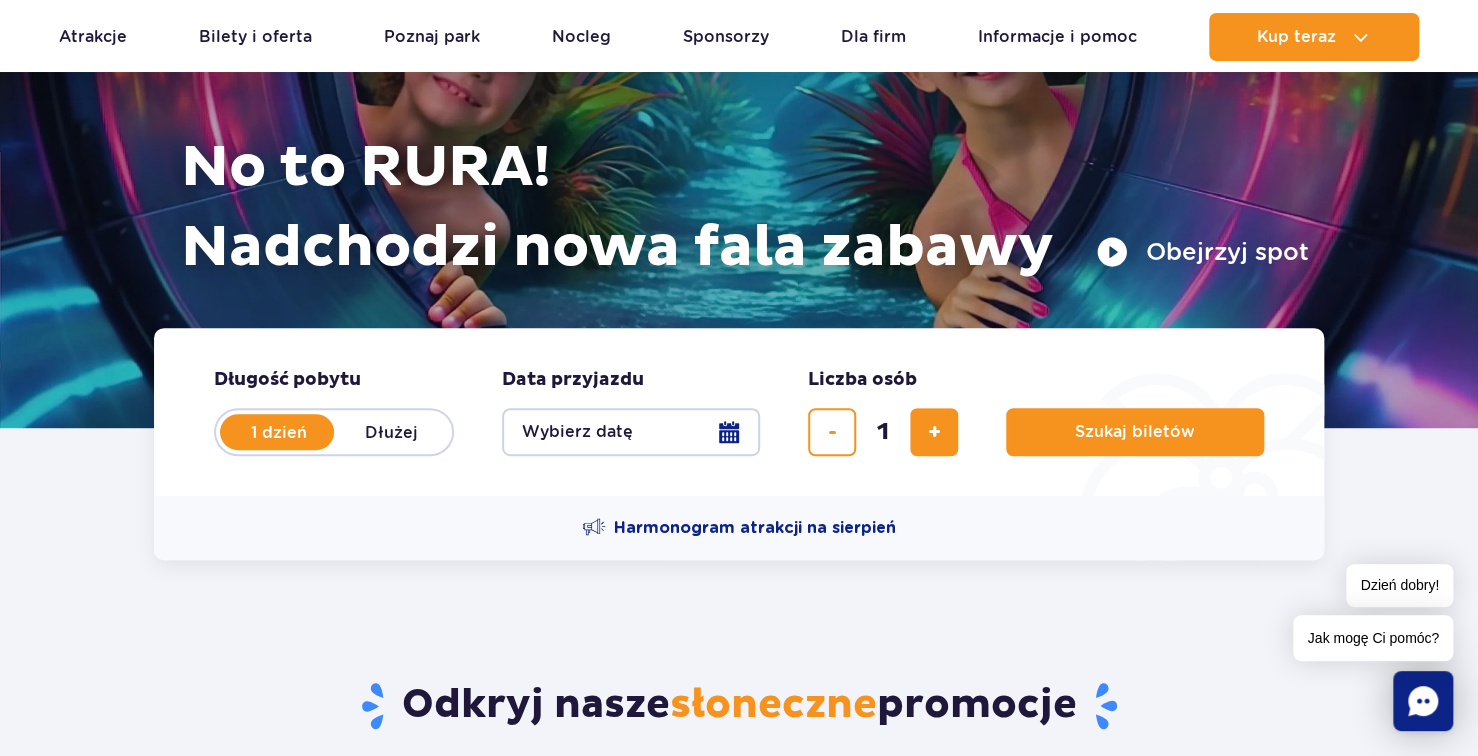 click on "Wybierz datę" at bounding box center (631, 432) 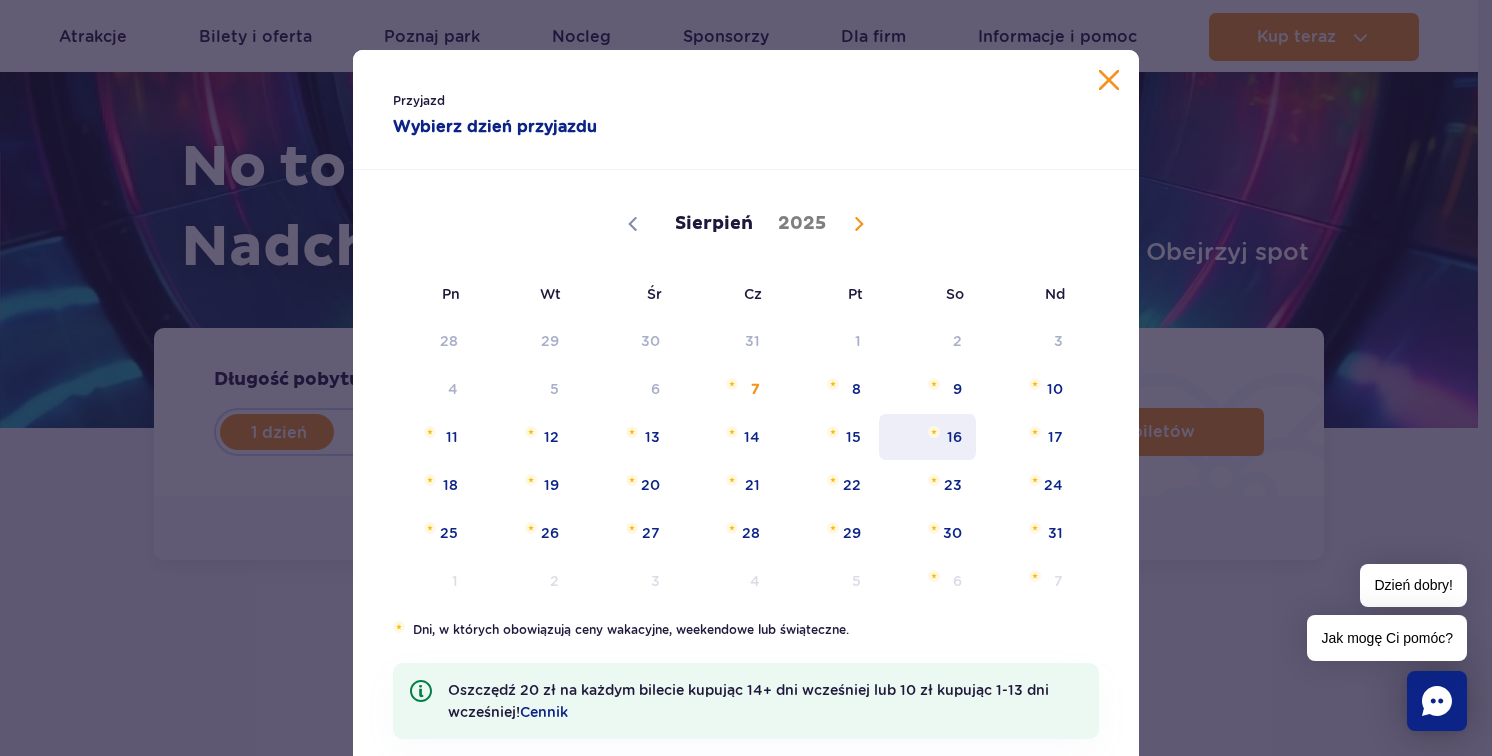 click on "16" at bounding box center (927, 437) 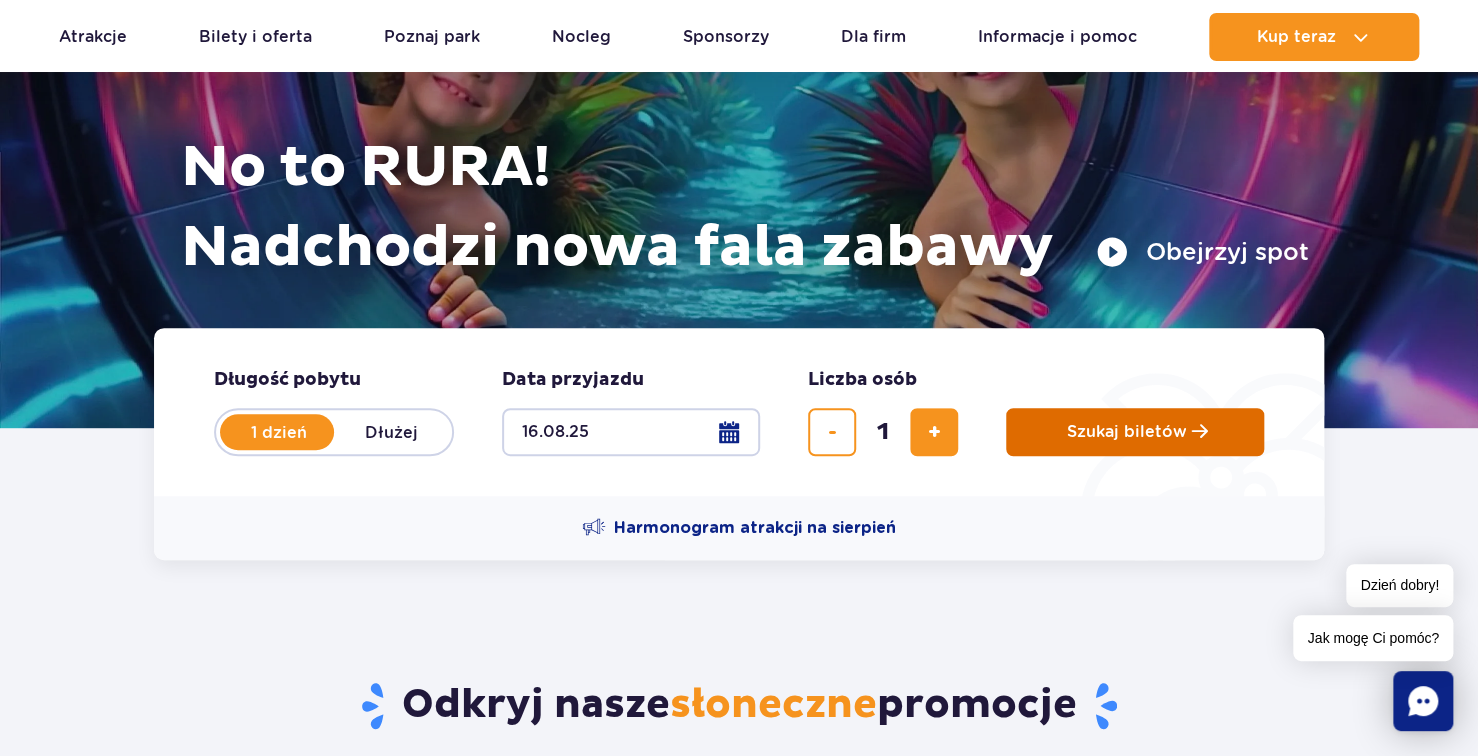 click on "Szukaj biletów" at bounding box center [1135, 432] 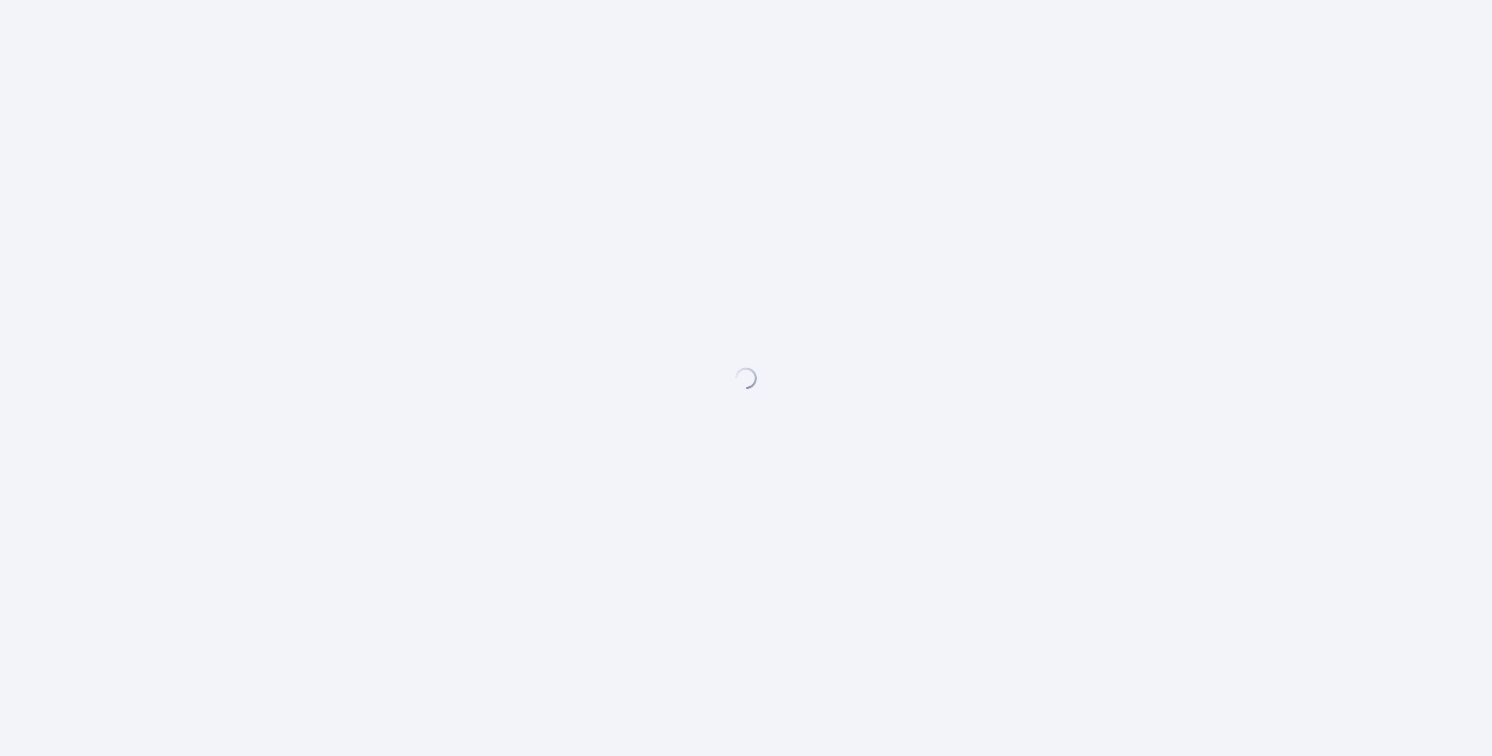 scroll, scrollTop: 0, scrollLeft: 0, axis: both 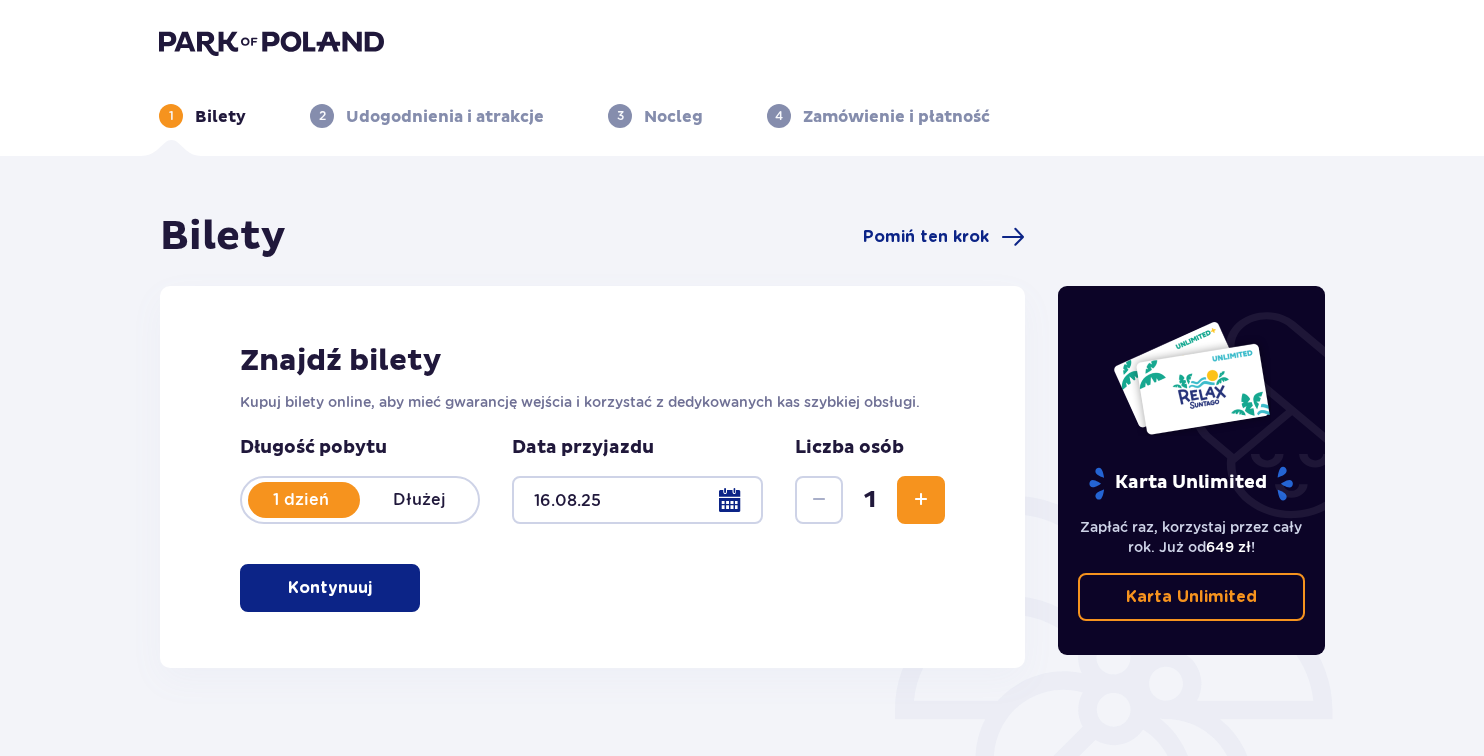 click at bounding box center [376, 588] 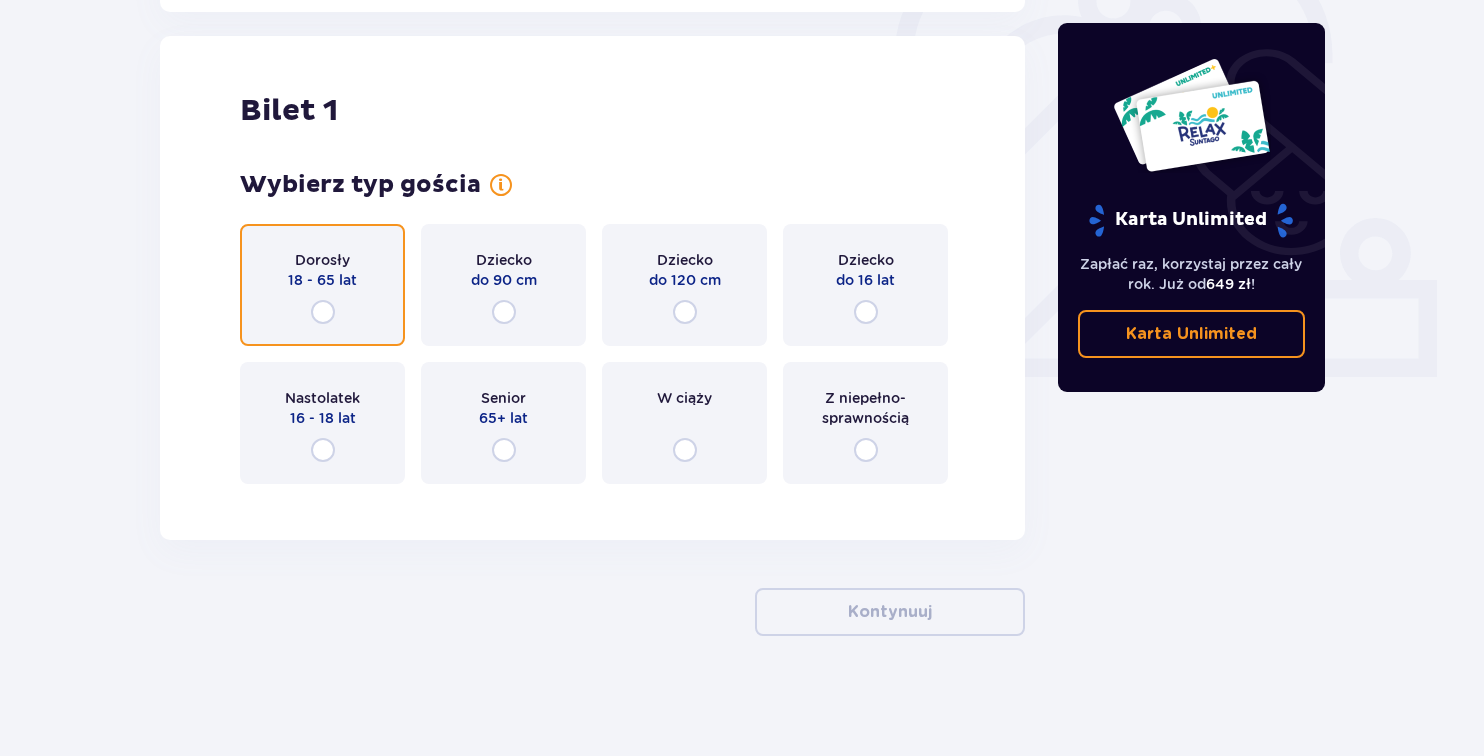 click at bounding box center (323, 312) 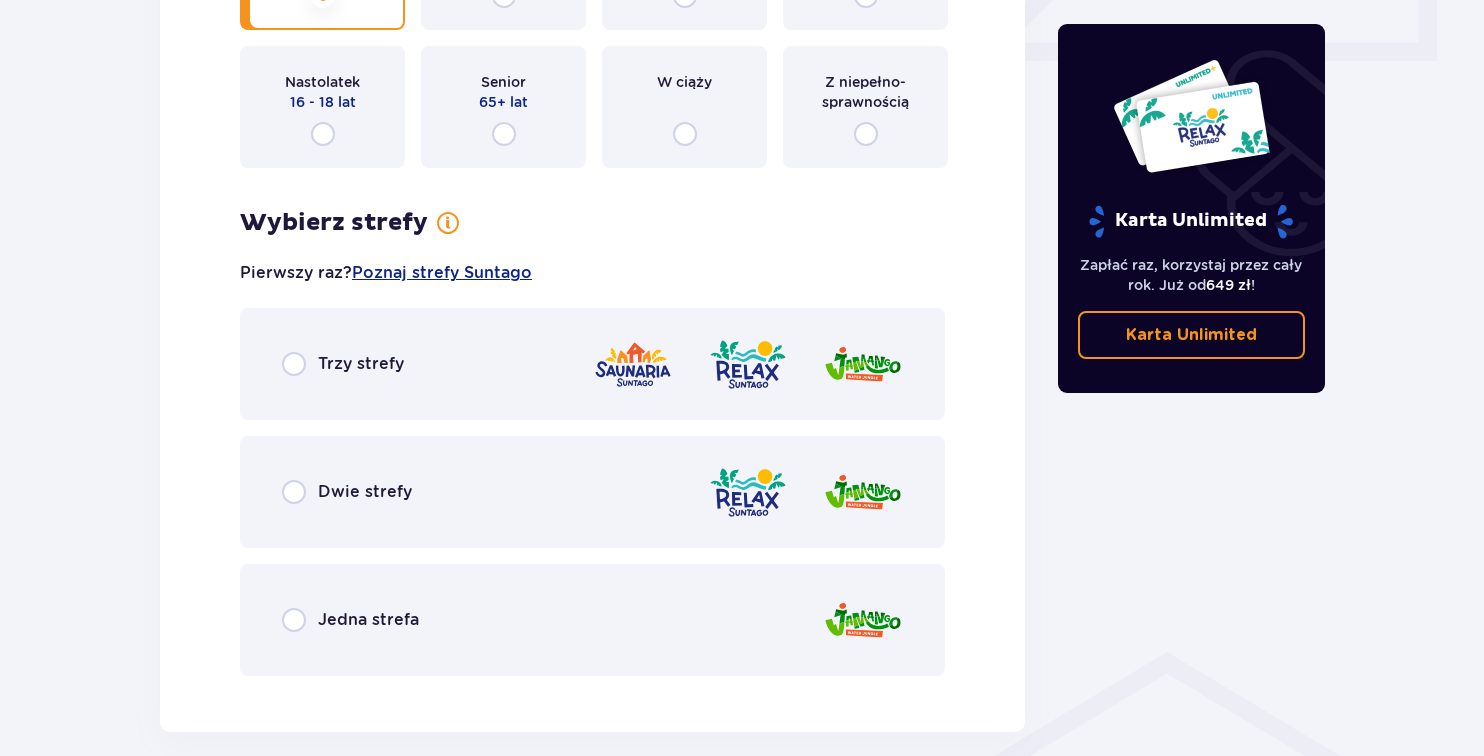 scroll, scrollTop: 1056, scrollLeft: 0, axis: vertical 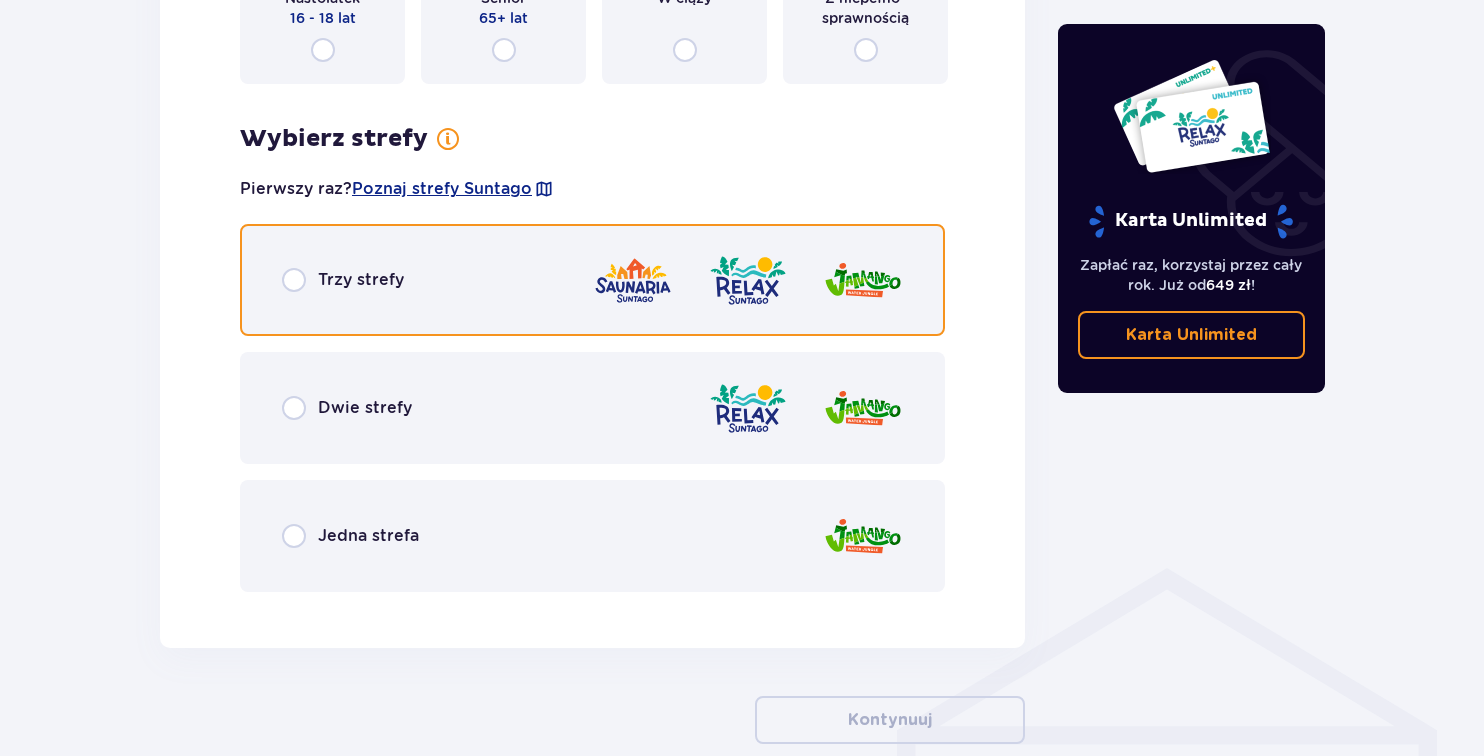 click at bounding box center (294, 280) 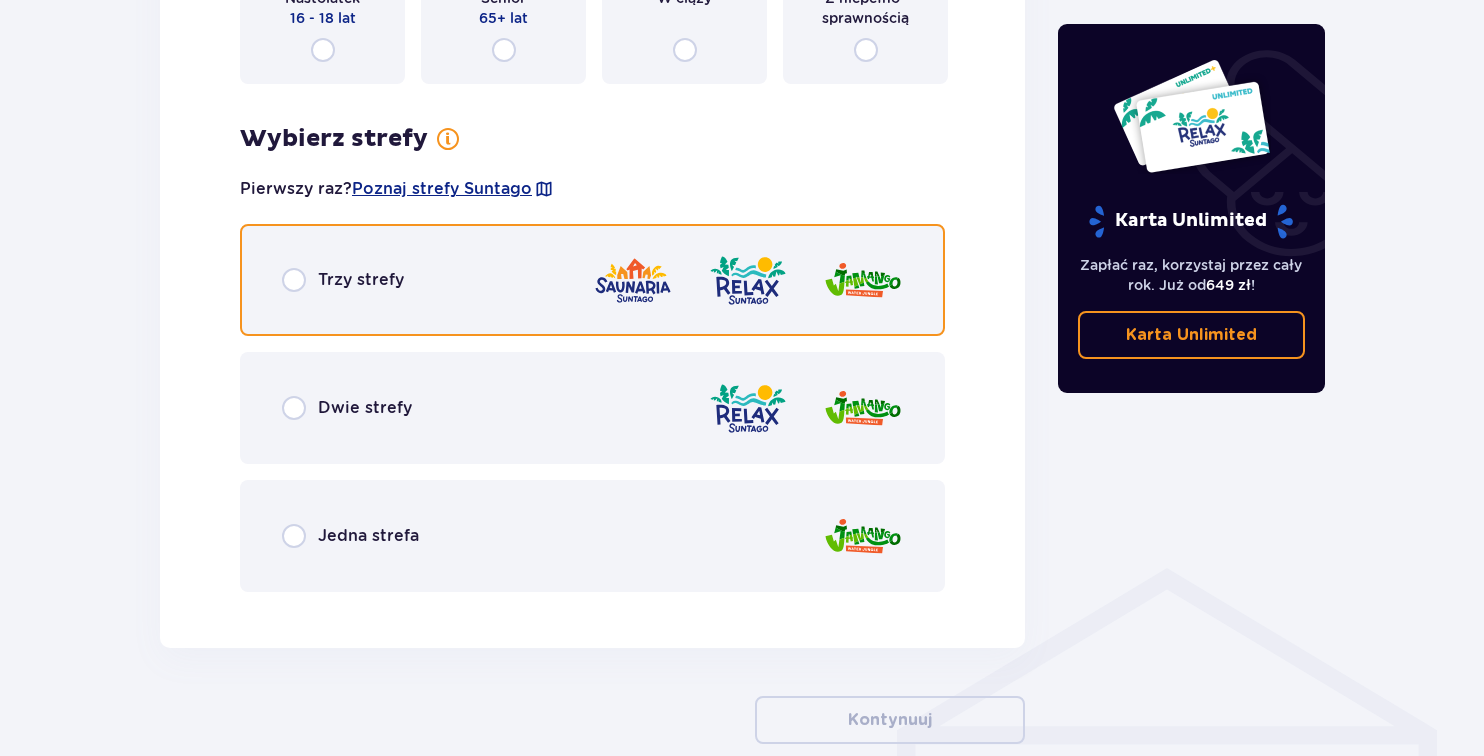 radio on "true" 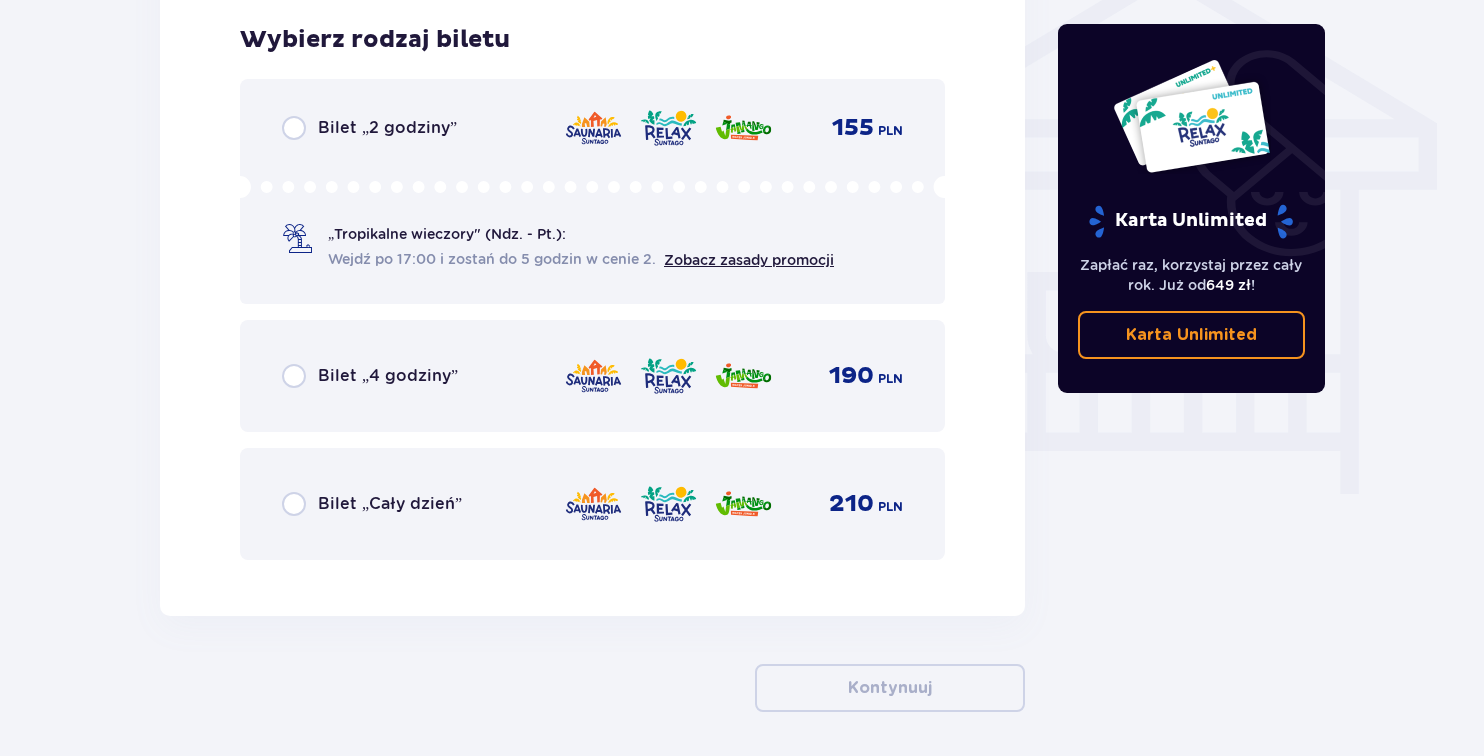 scroll, scrollTop: 1664, scrollLeft: 0, axis: vertical 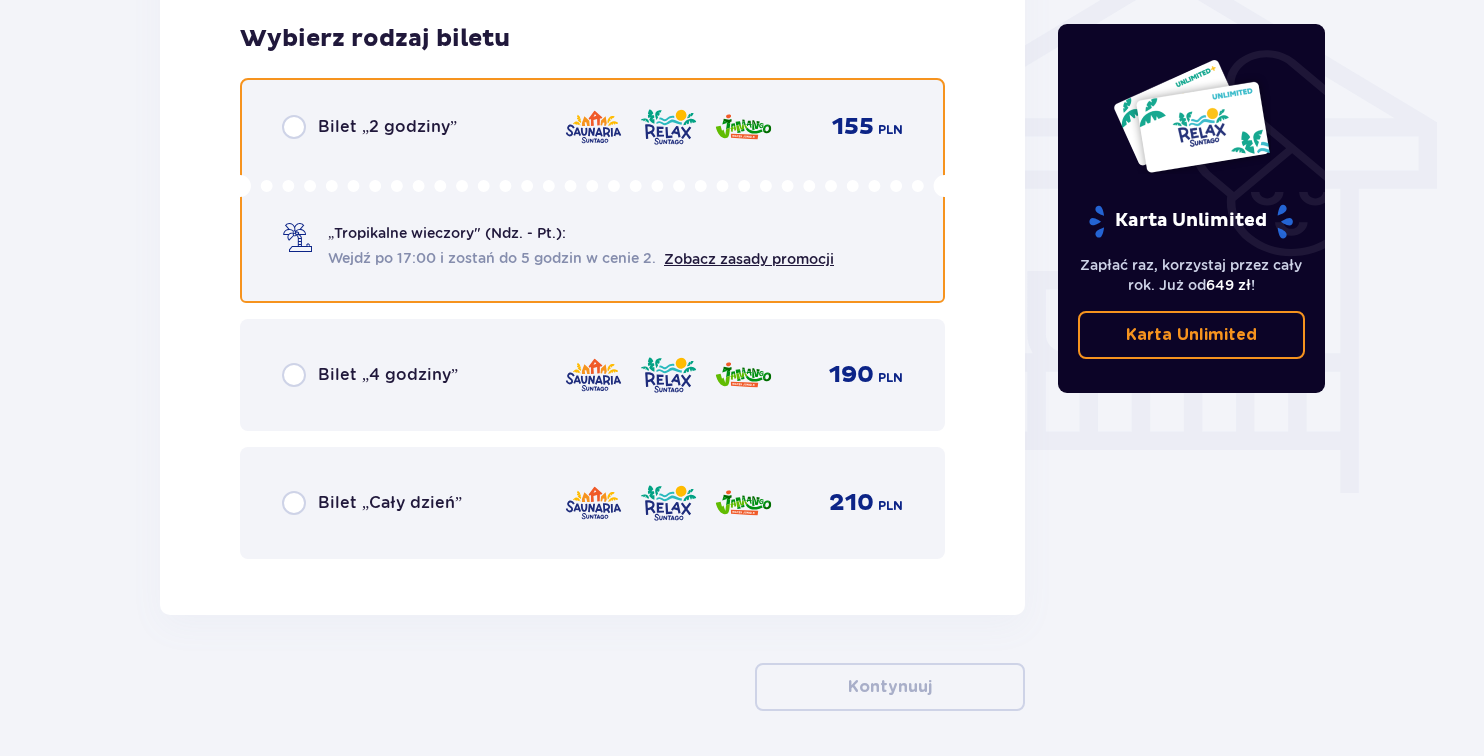 click at bounding box center (294, 127) 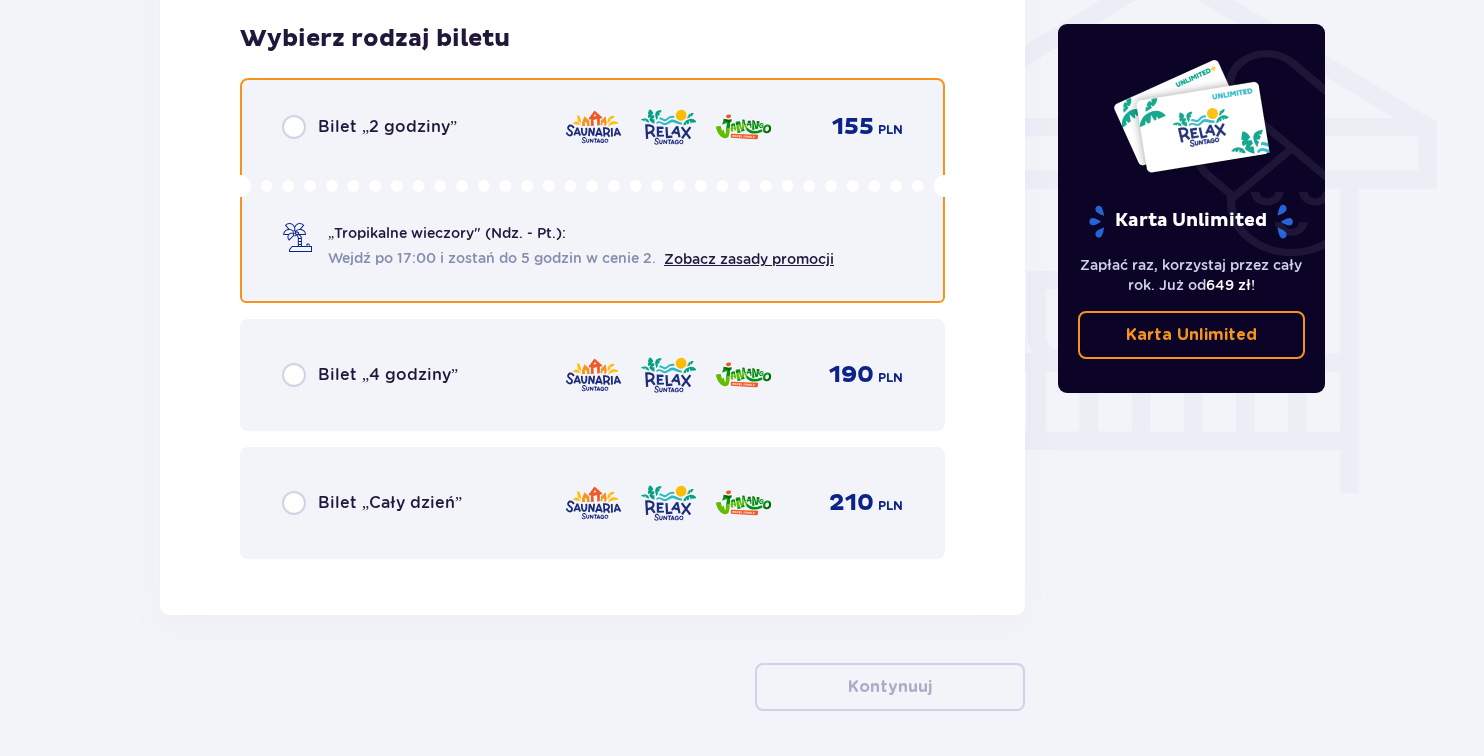 radio on "true" 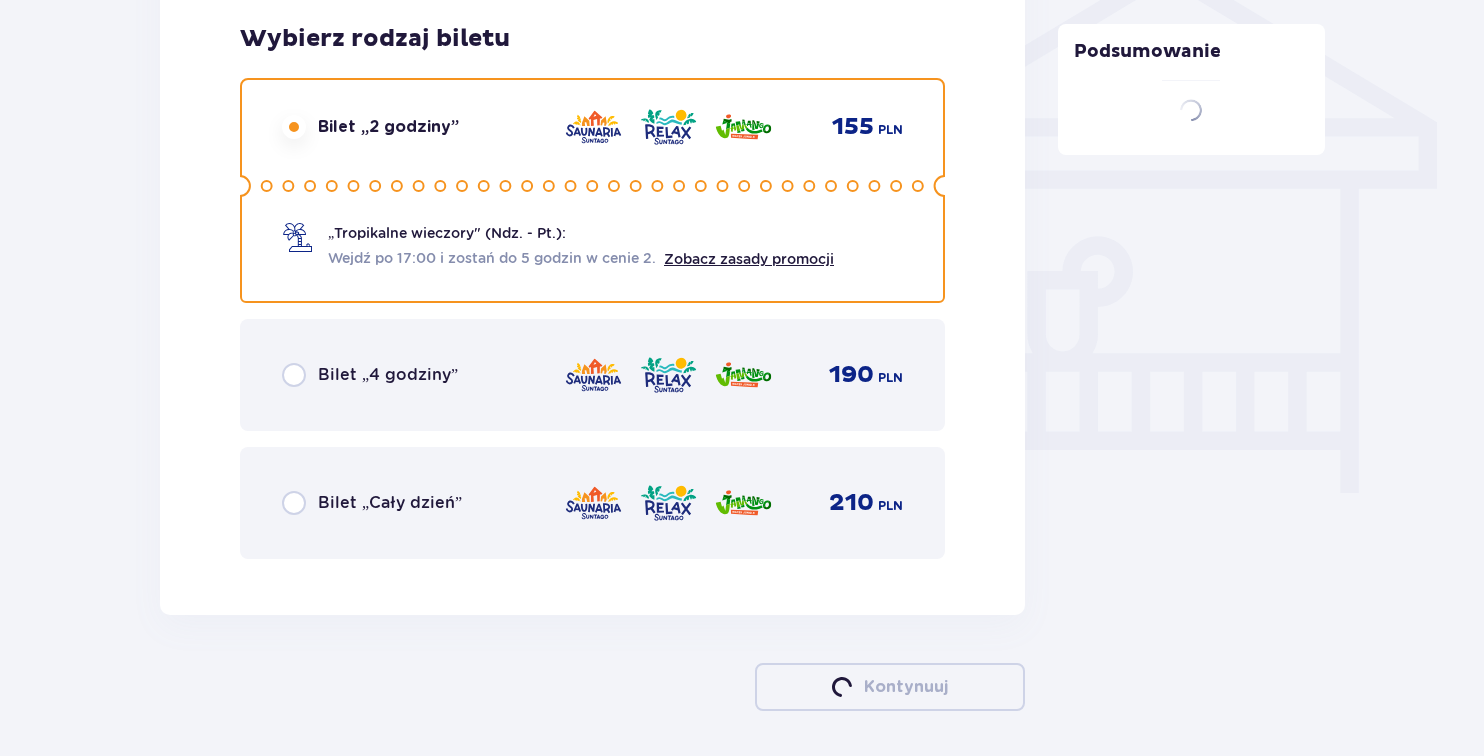 click on "Bilet „4 godziny”" at bounding box center (370, 375) 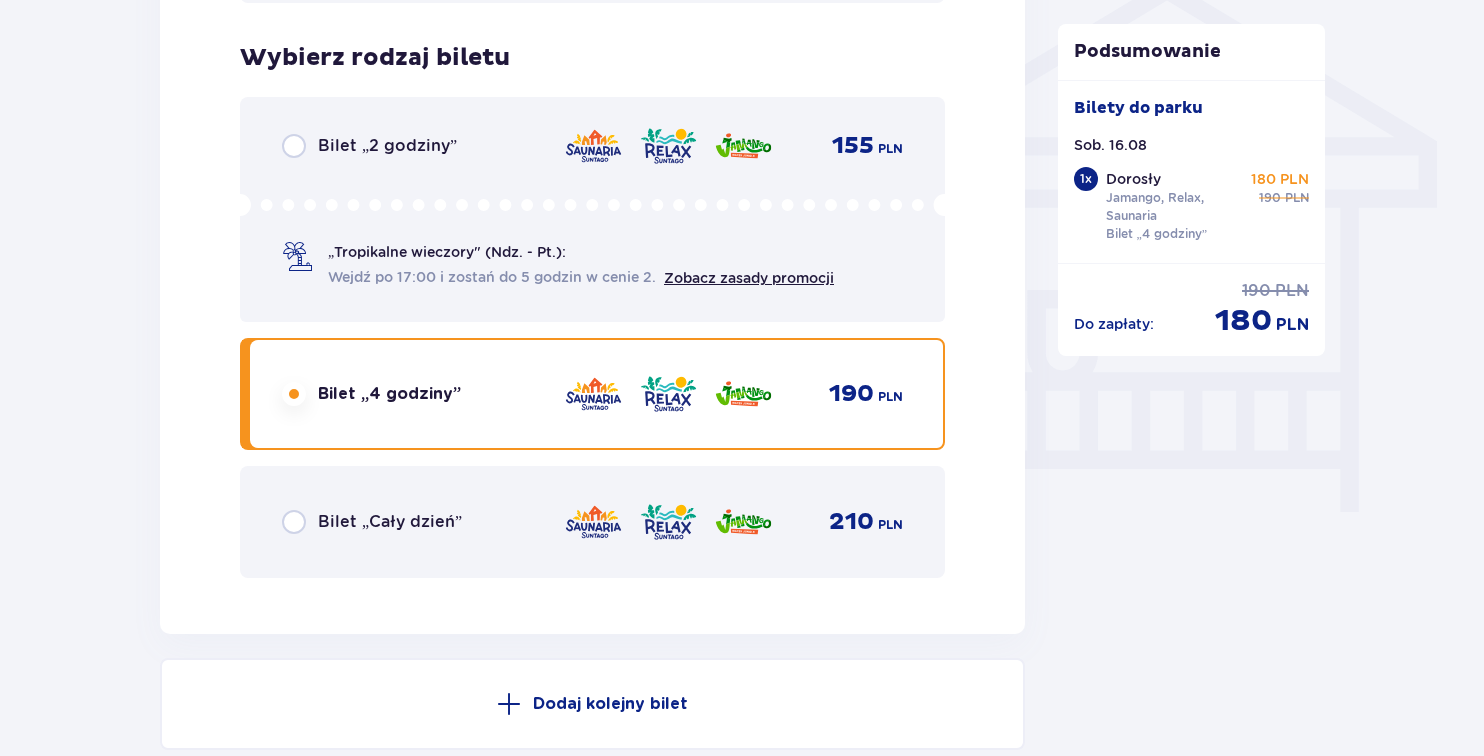 scroll, scrollTop: 1641, scrollLeft: 0, axis: vertical 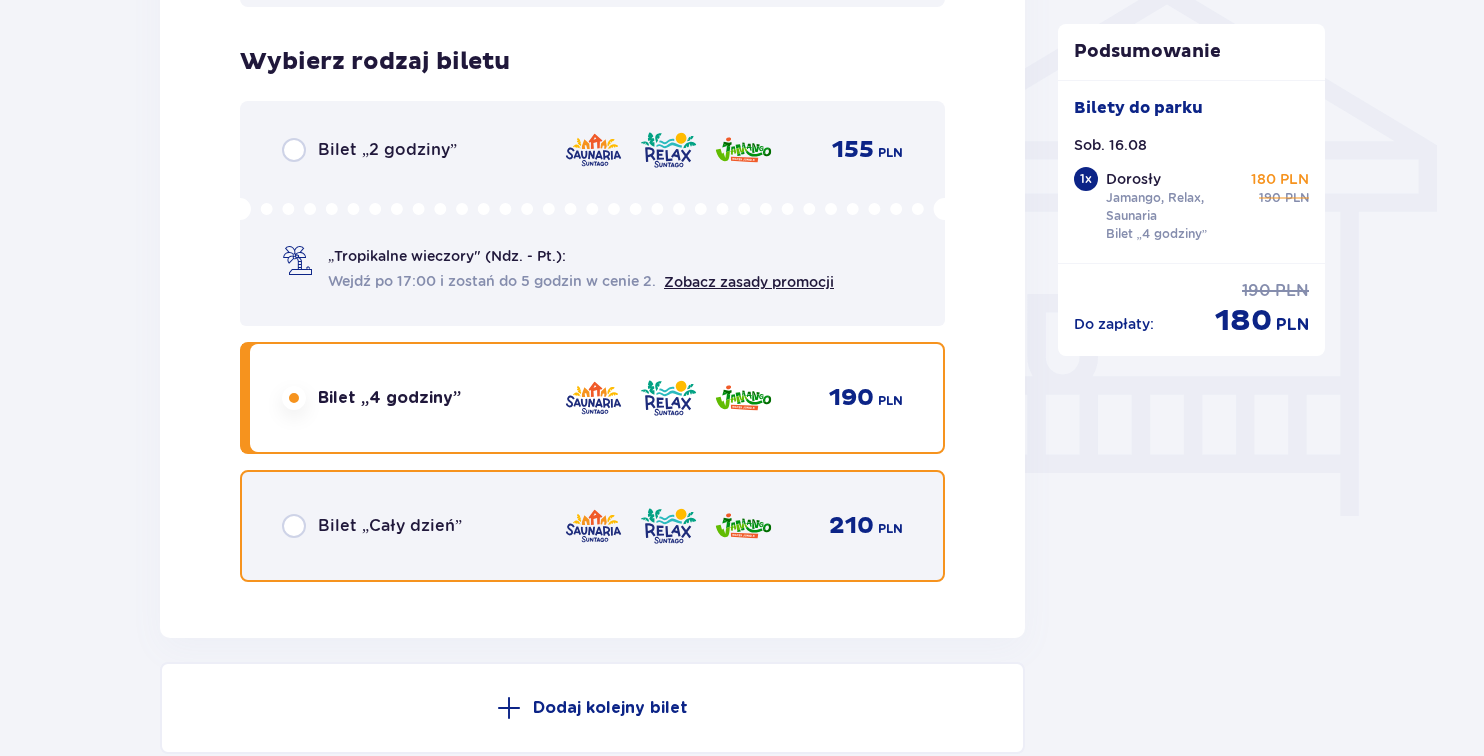 click at bounding box center [294, 526] 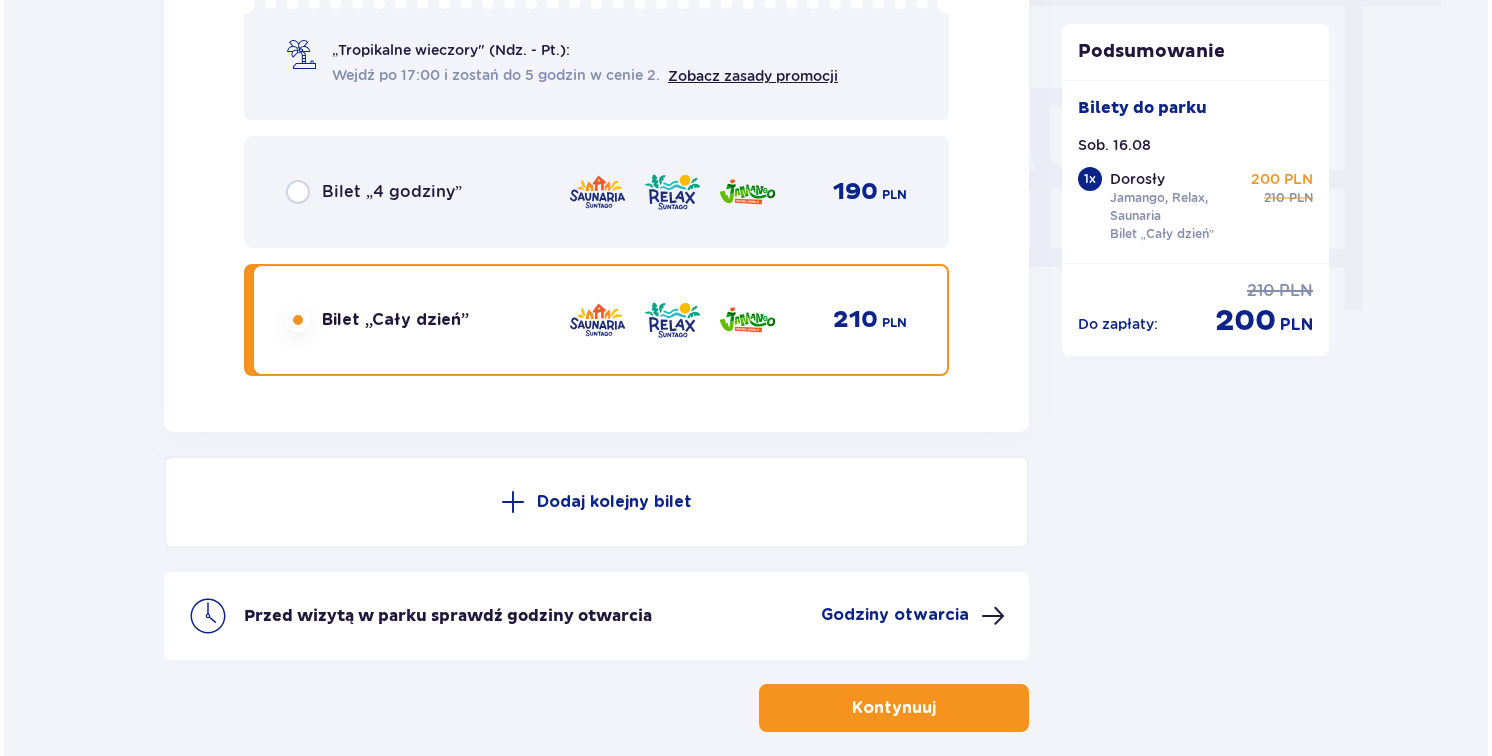 scroll, scrollTop: 1941, scrollLeft: 0, axis: vertical 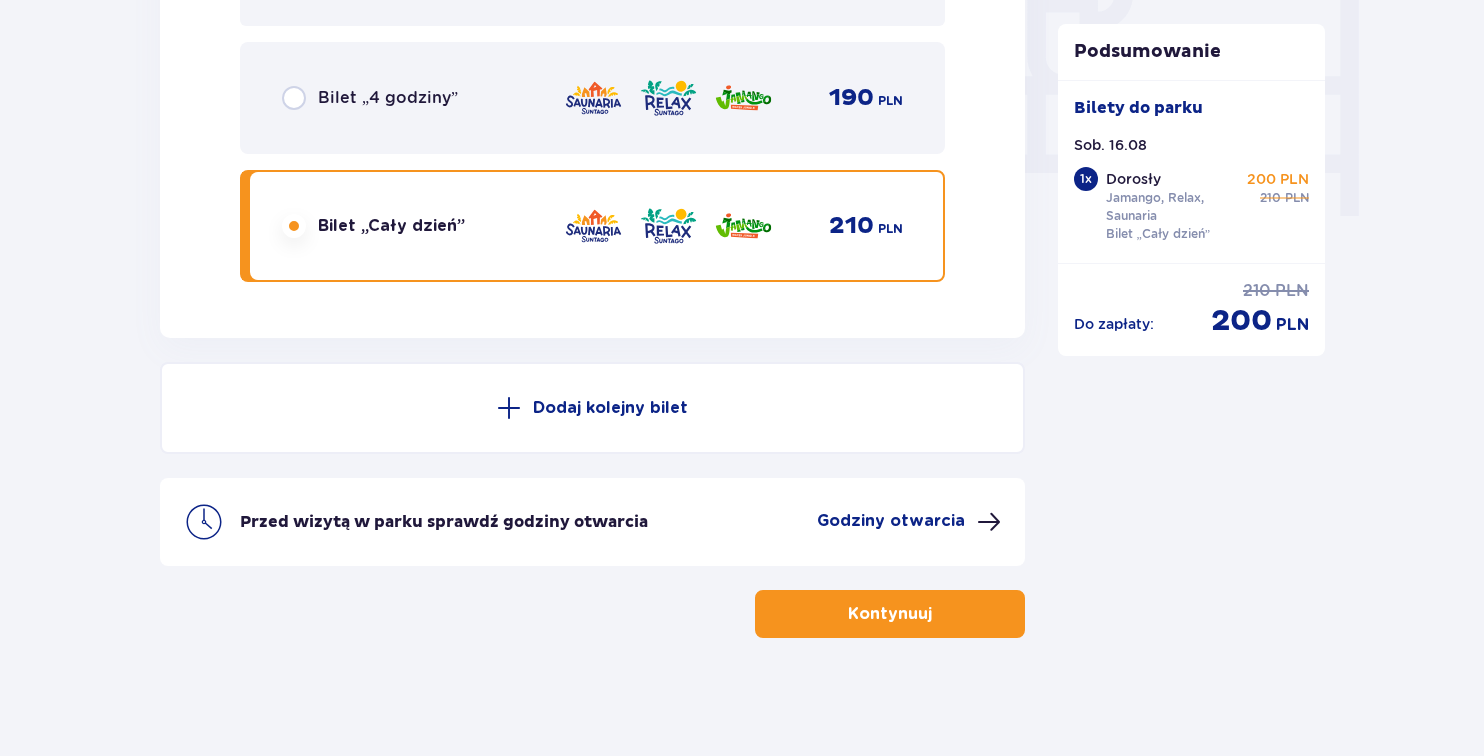 click on "Godziny otwarcia" at bounding box center [891, 521] 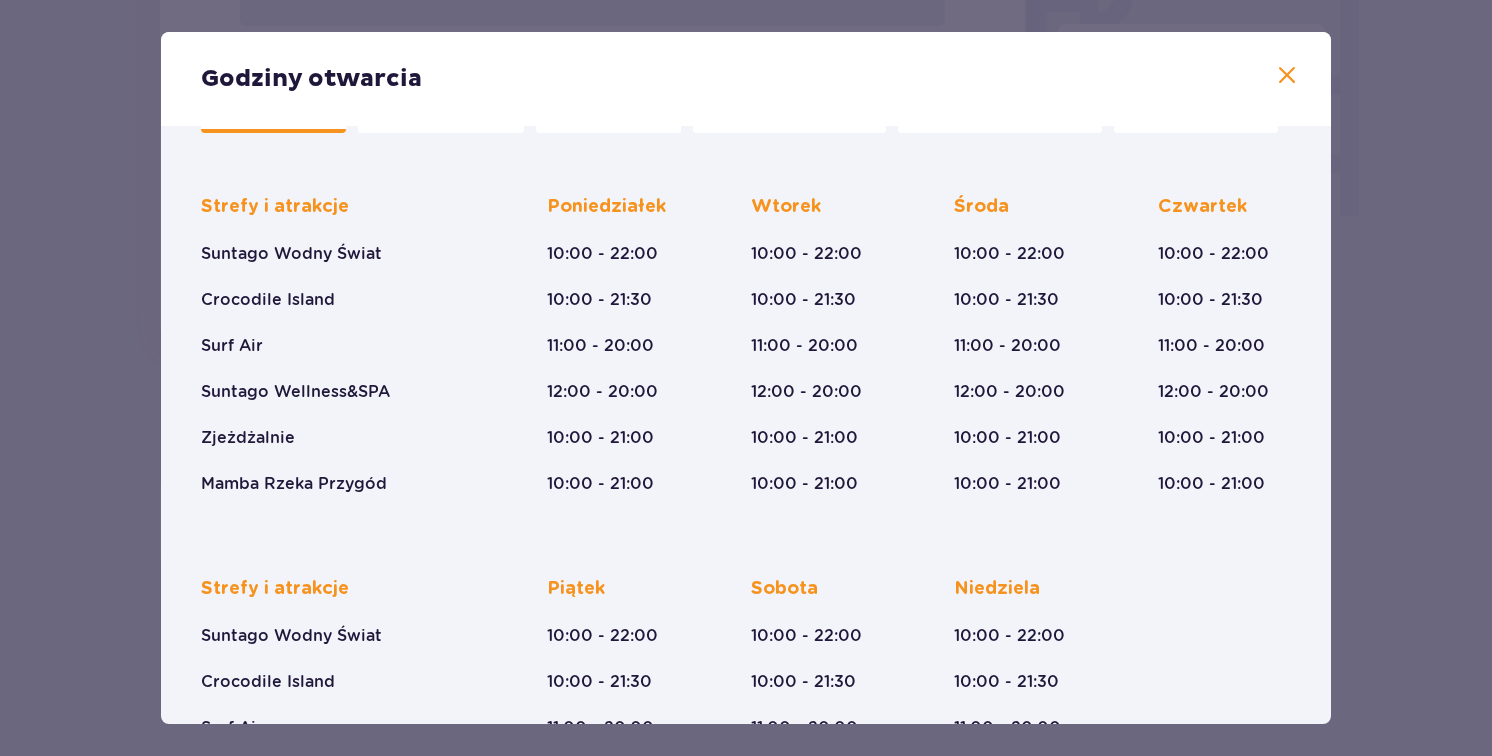 scroll, scrollTop: 82, scrollLeft: 0, axis: vertical 